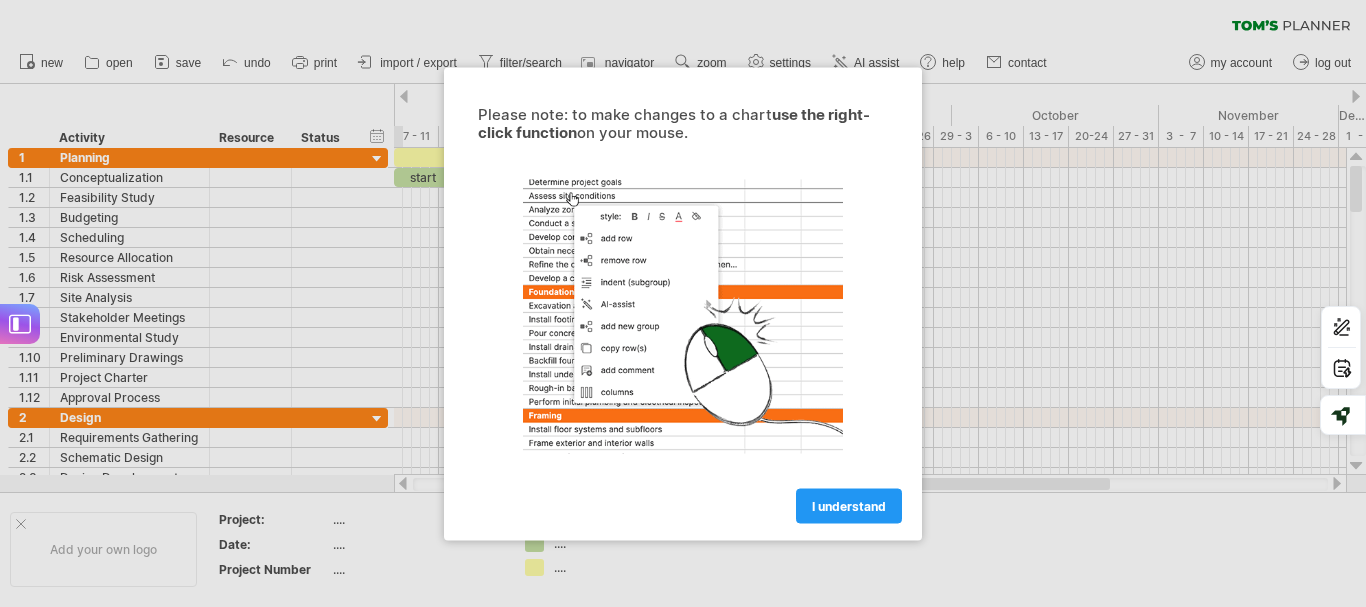scroll, scrollTop: 0, scrollLeft: 0, axis: both 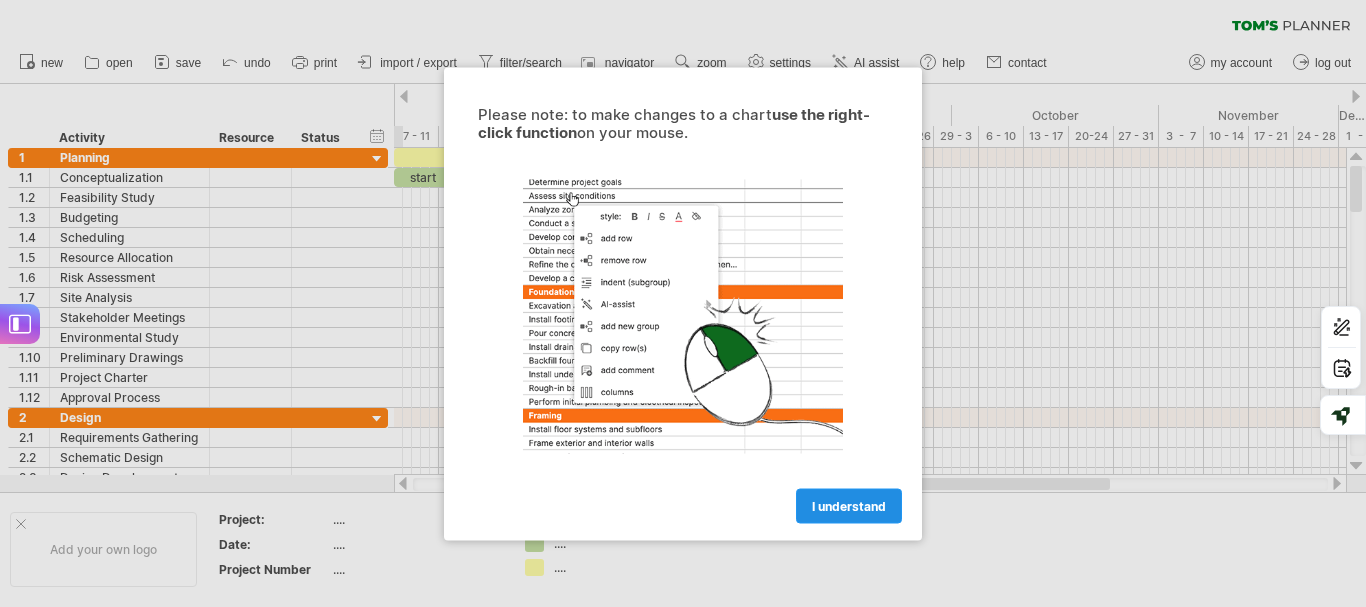 click on "I understand" at bounding box center [849, 505] 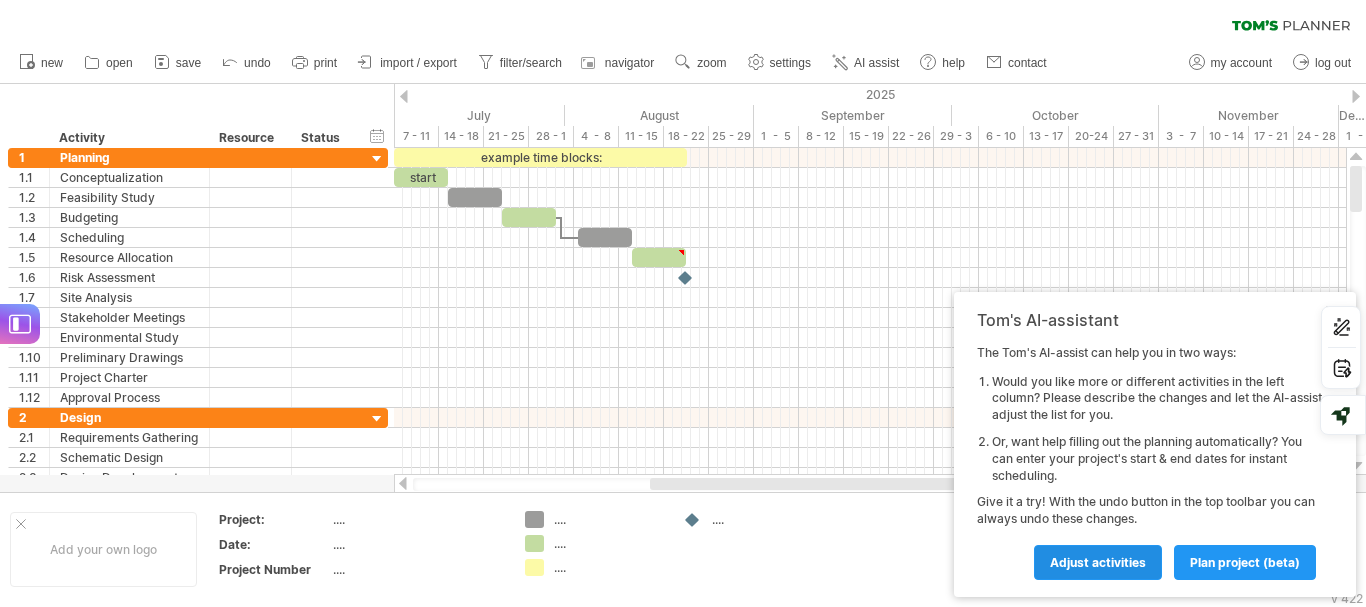 click on "Adjust activities" at bounding box center [1098, 562] 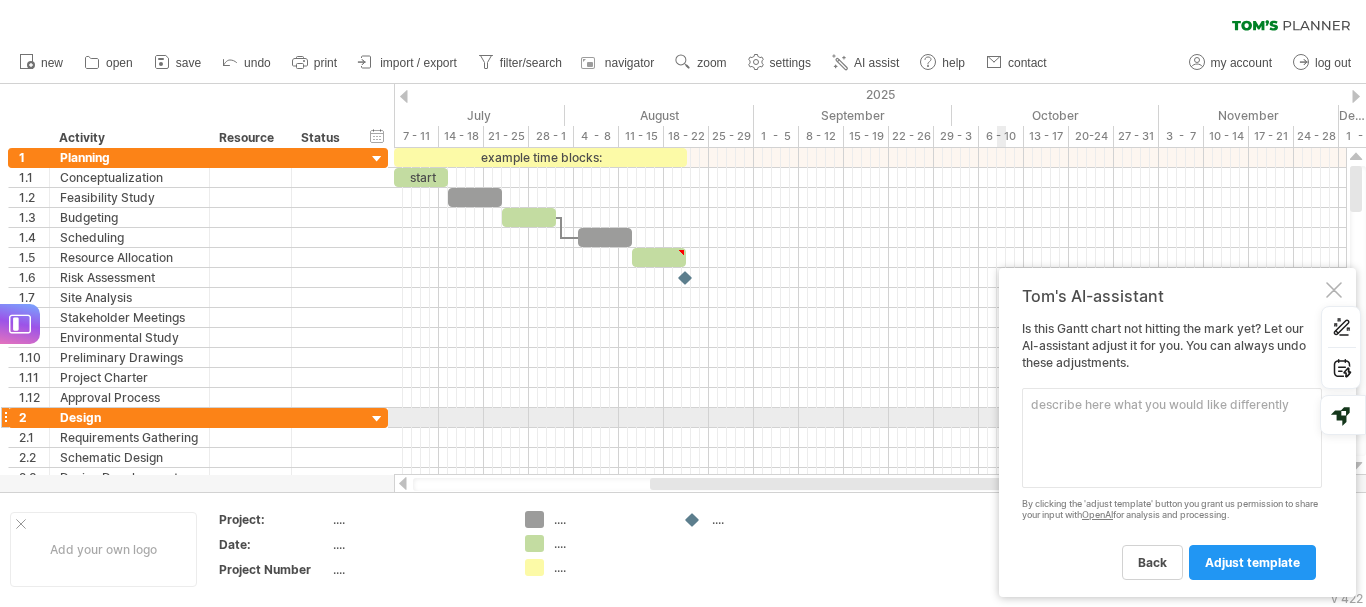 click at bounding box center [1172, 438] 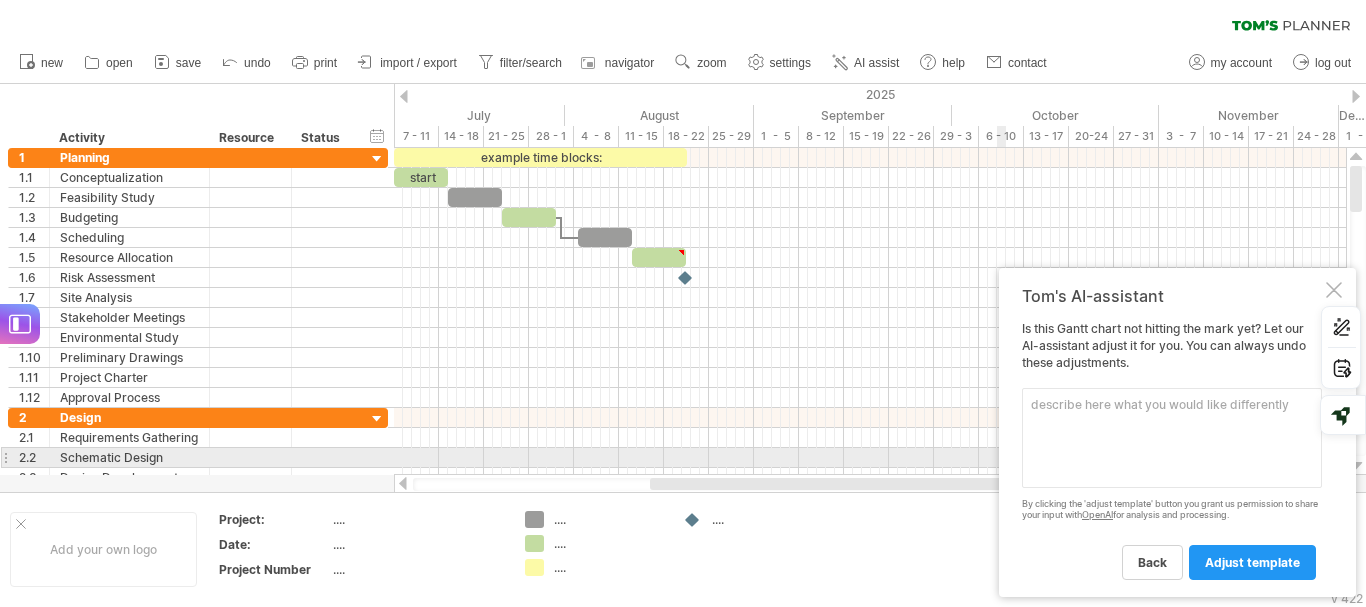 click at bounding box center [1172, 438] 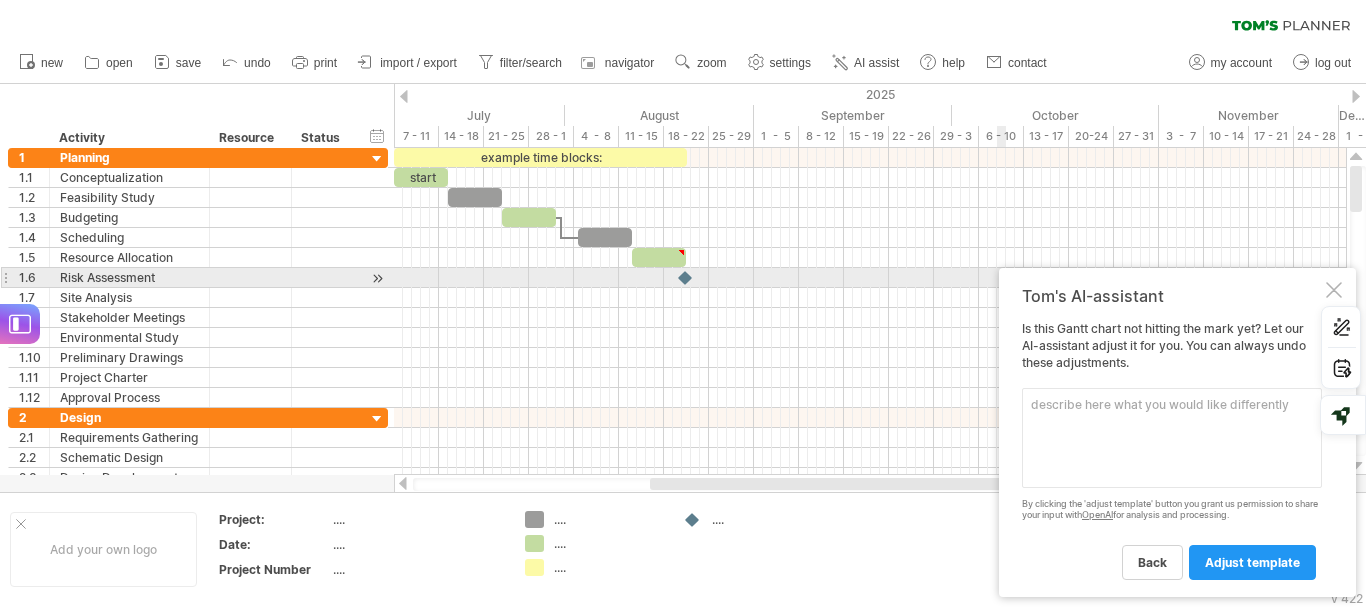drag, startPoint x: 1132, startPoint y: 295, endPoint x: 1026, endPoint y: 280, distance: 107.05606 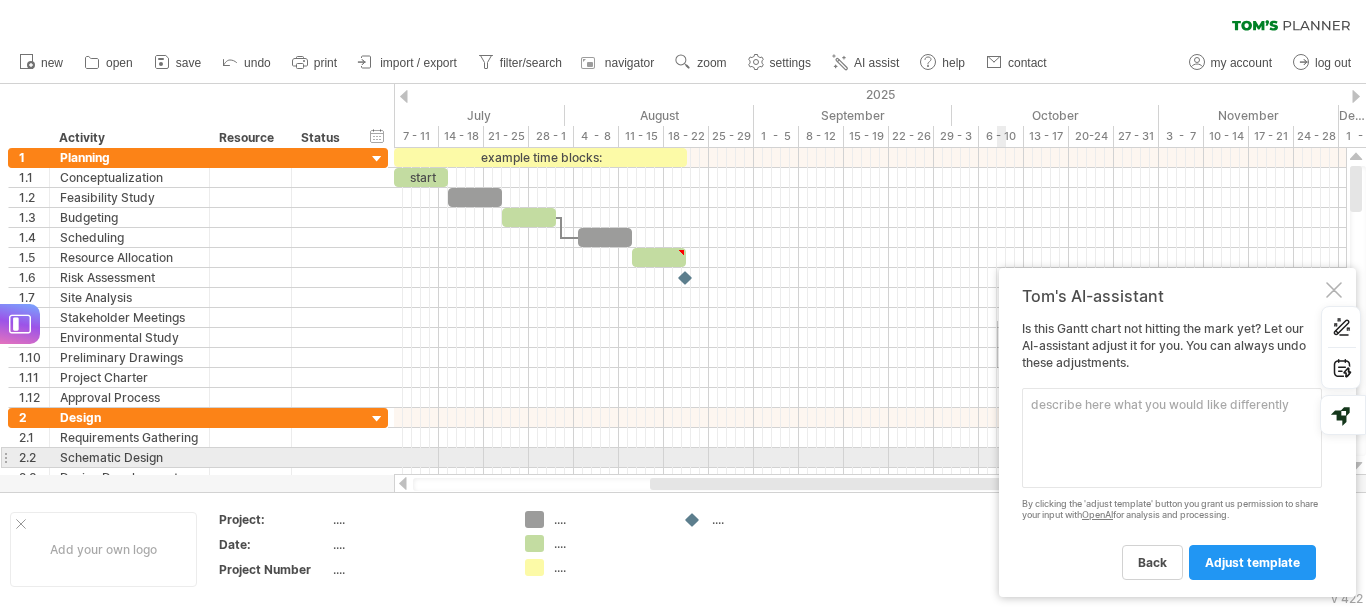drag, startPoint x: 998, startPoint y: 321, endPoint x: 1143, endPoint y: 453, distance: 196.08417 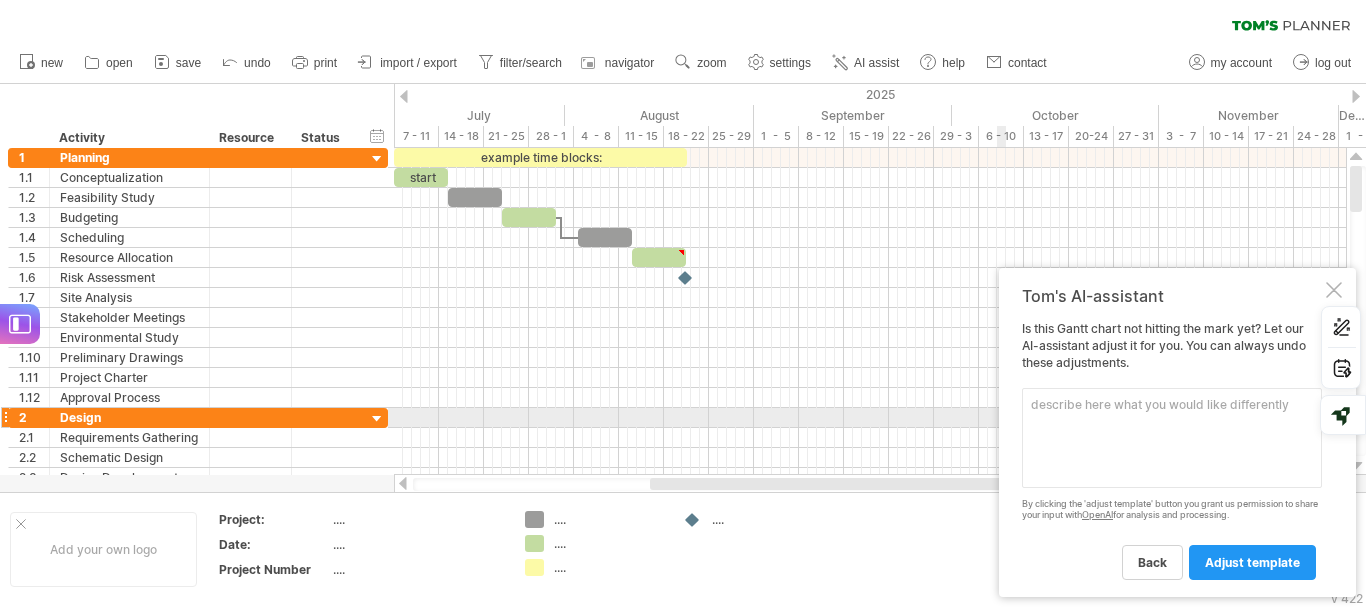 click at bounding box center [1172, 438] 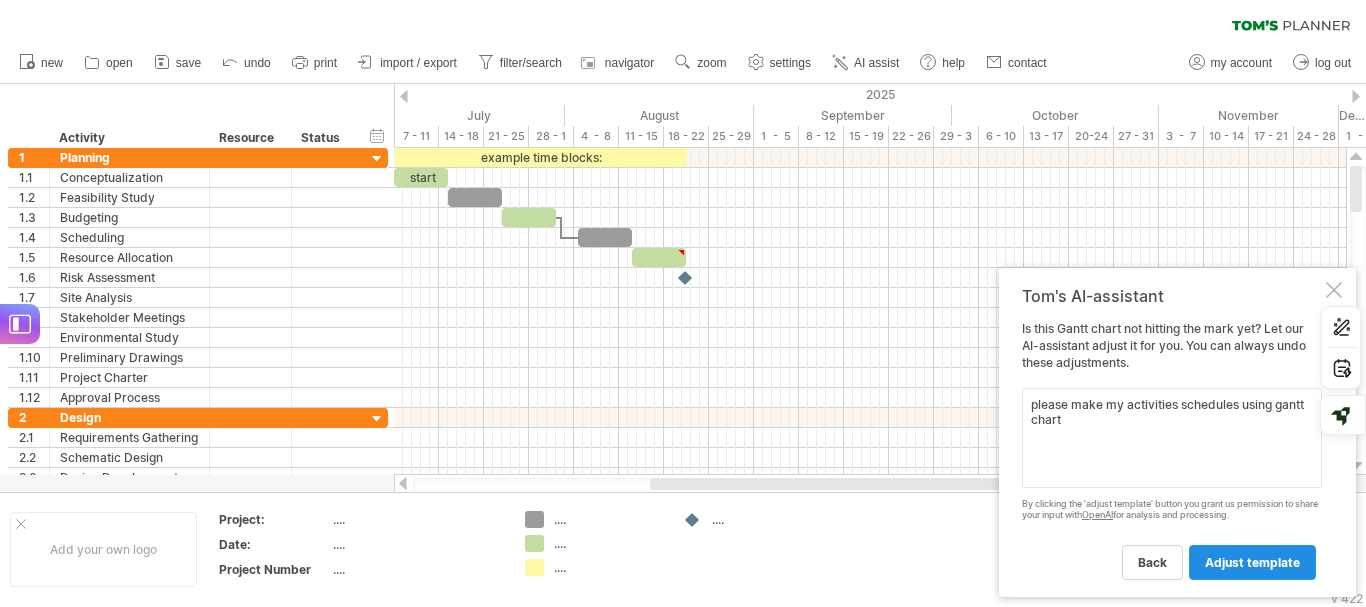 click on "adjust template" at bounding box center [1152, 562] 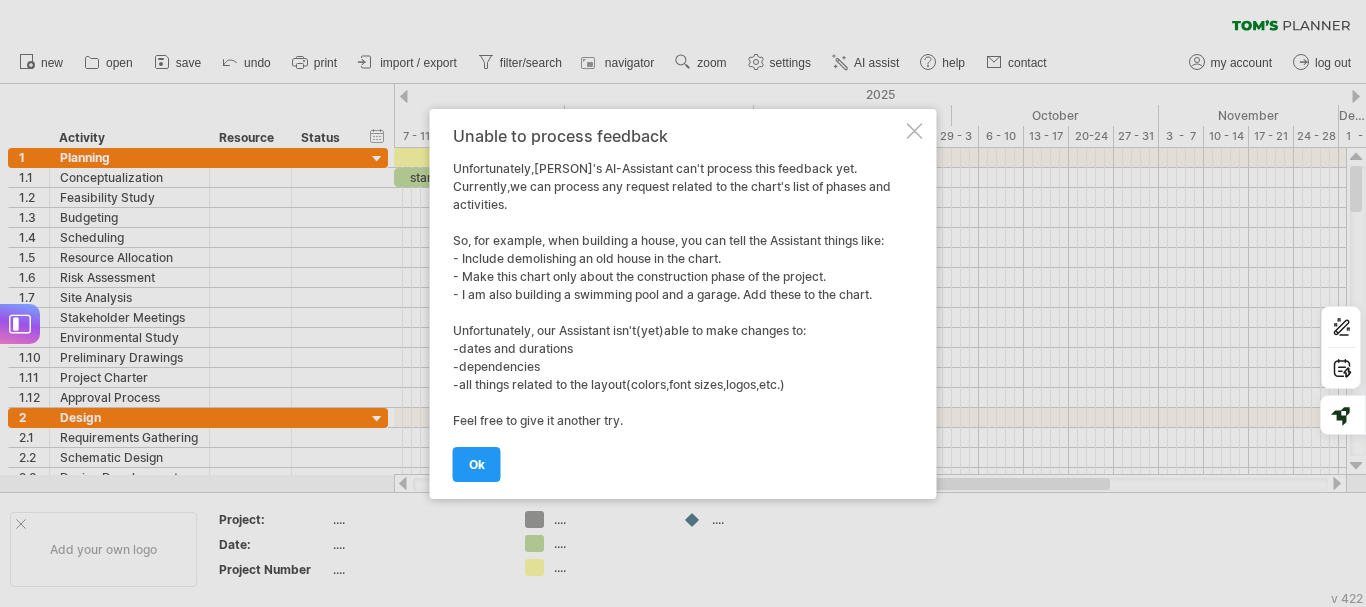 click at bounding box center (915, 131) 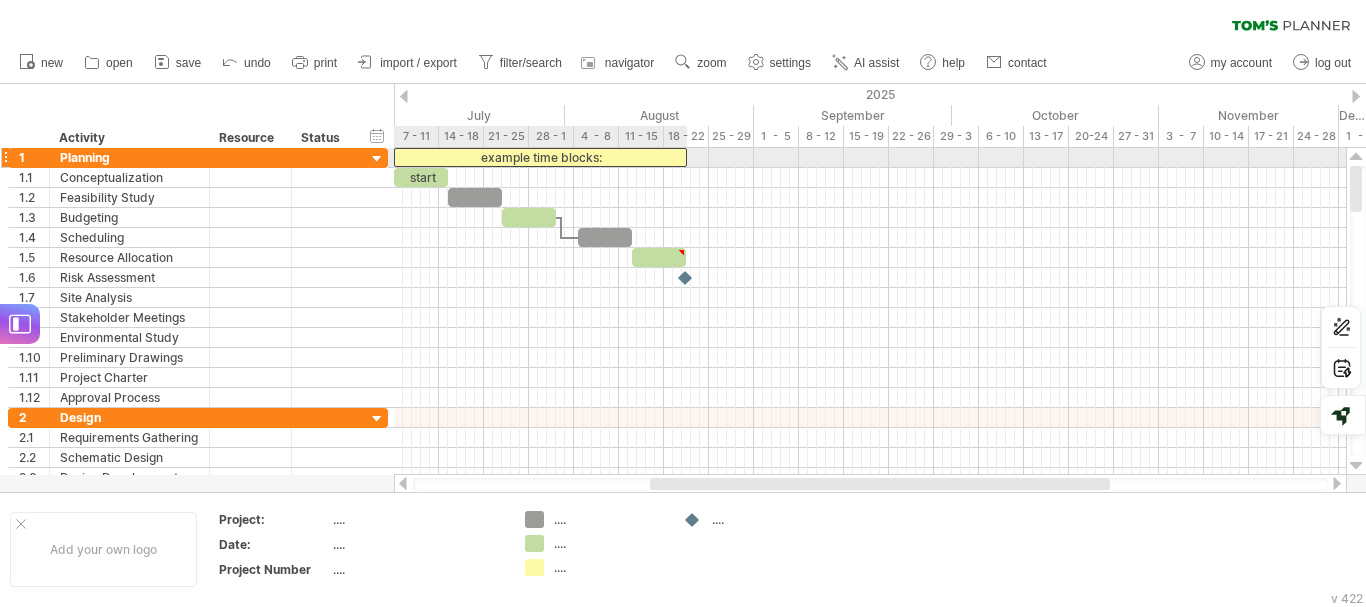 click on "example time blocks:" at bounding box center (540, 157) 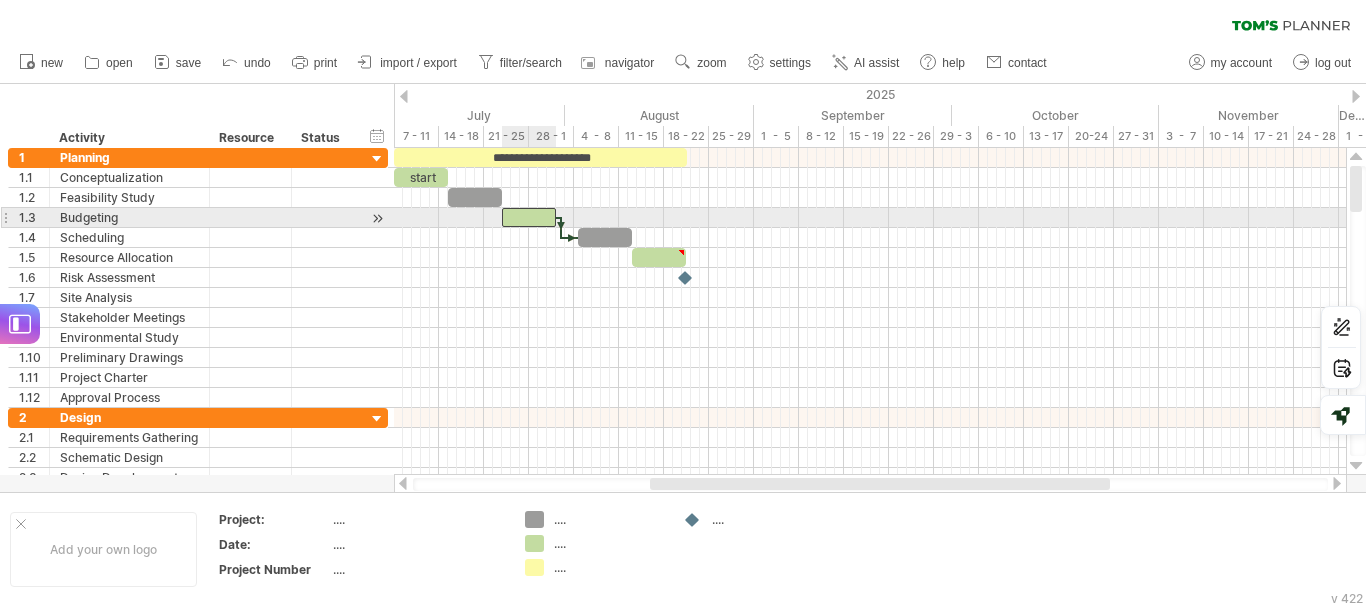click at bounding box center (529, 217) 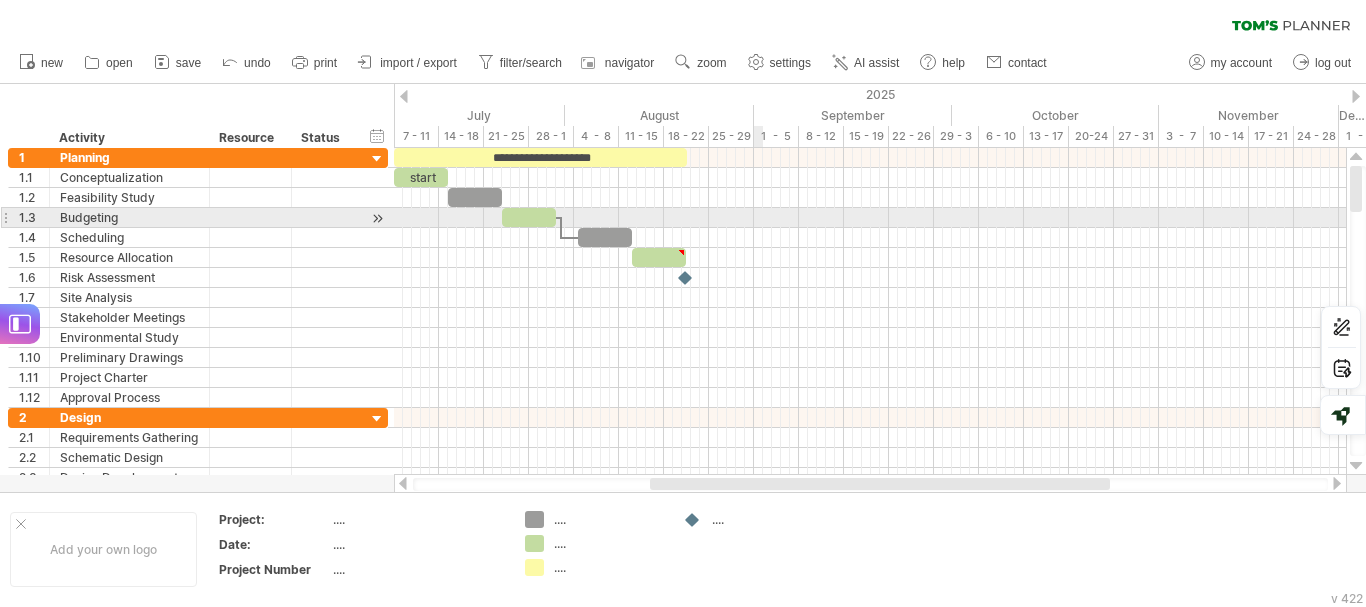 click at bounding box center (870, 218) 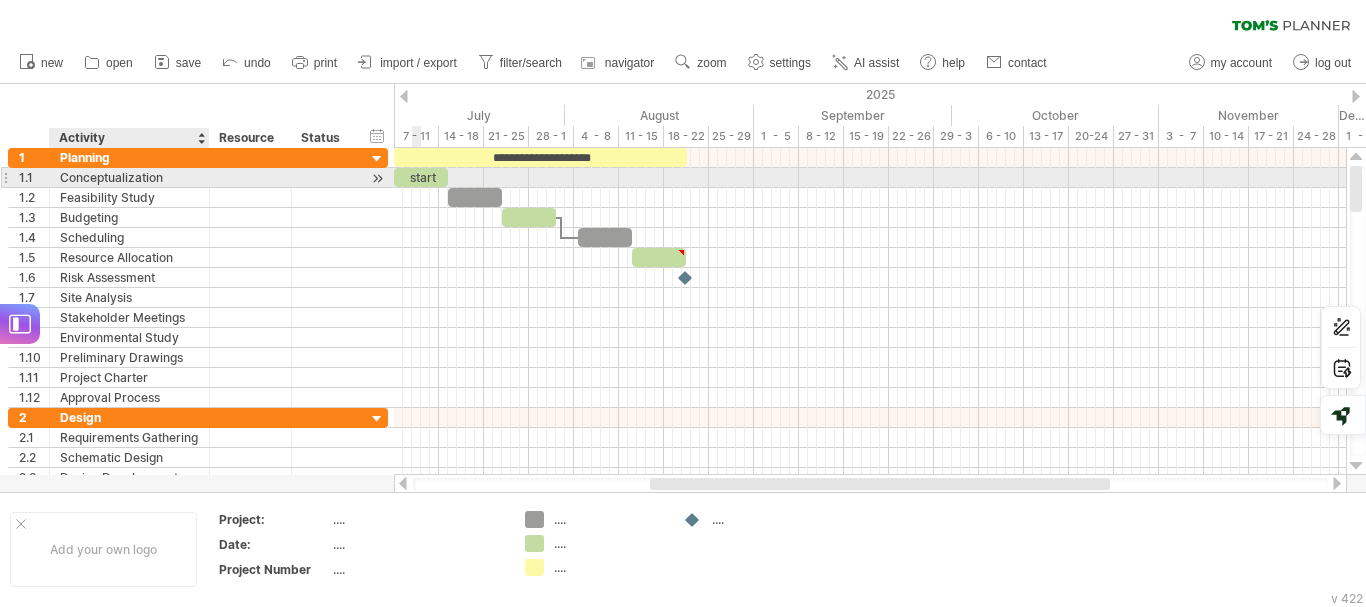 click on "Conceptualization" at bounding box center (129, 177) 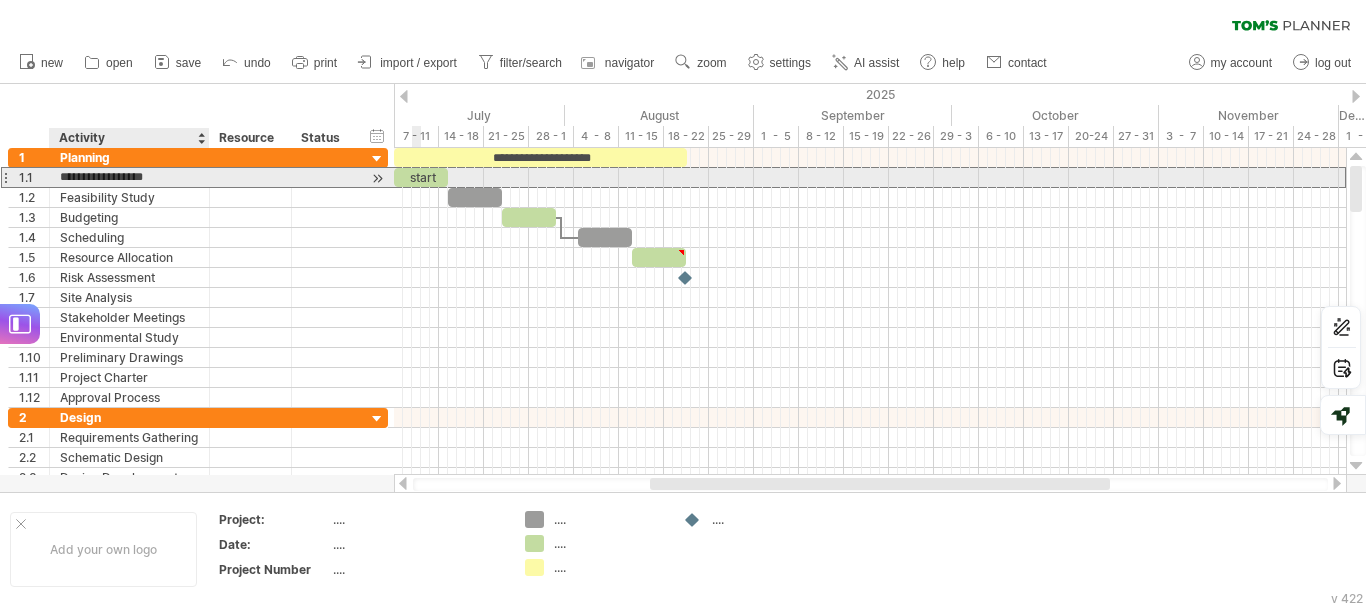 click on "**********" at bounding box center [129, 177] 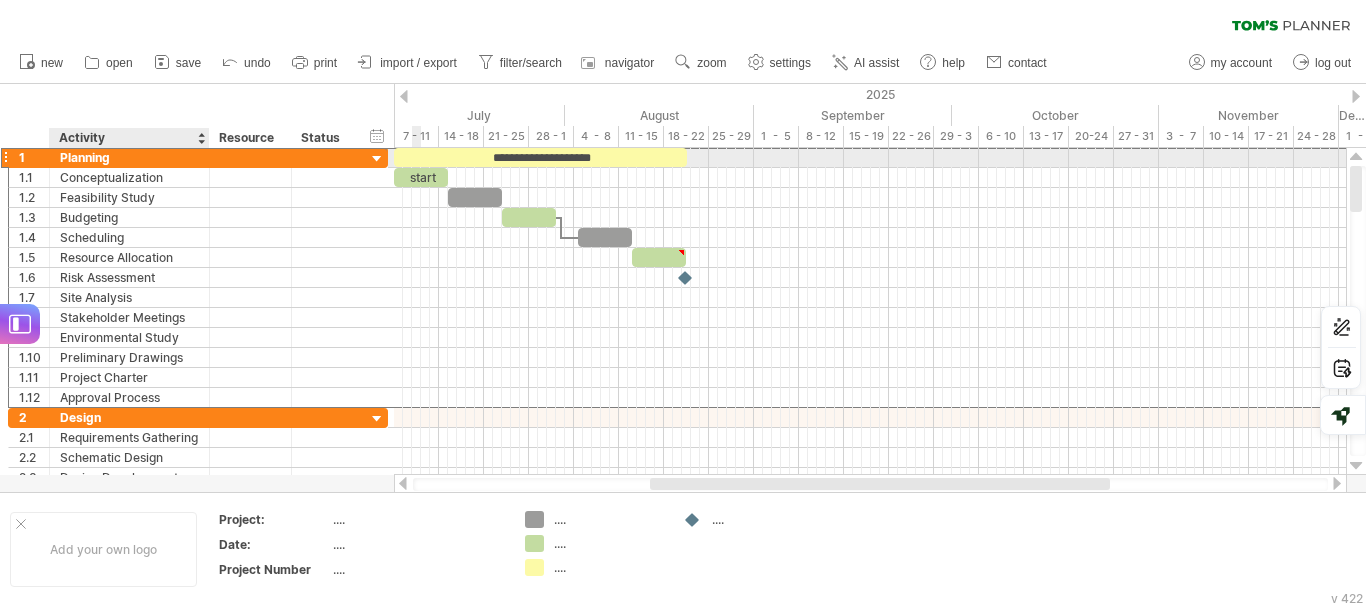click on "Planning" at bounding box center [129, 157] 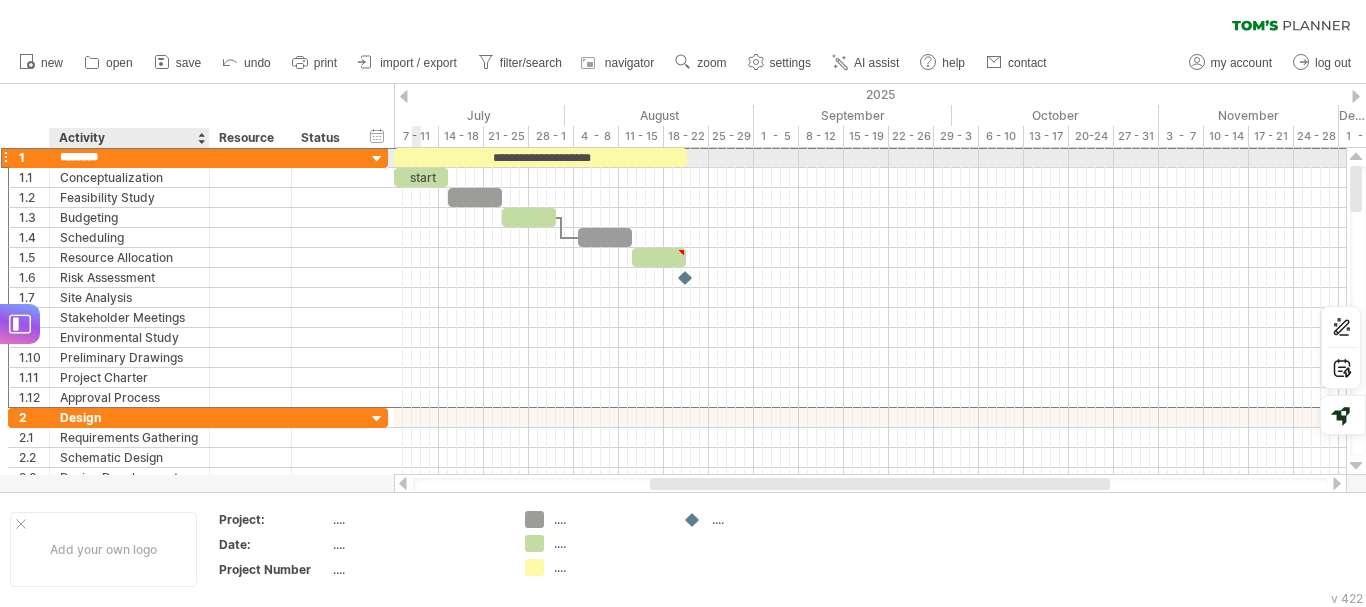 click on "********" at bounding box center [129, 157] 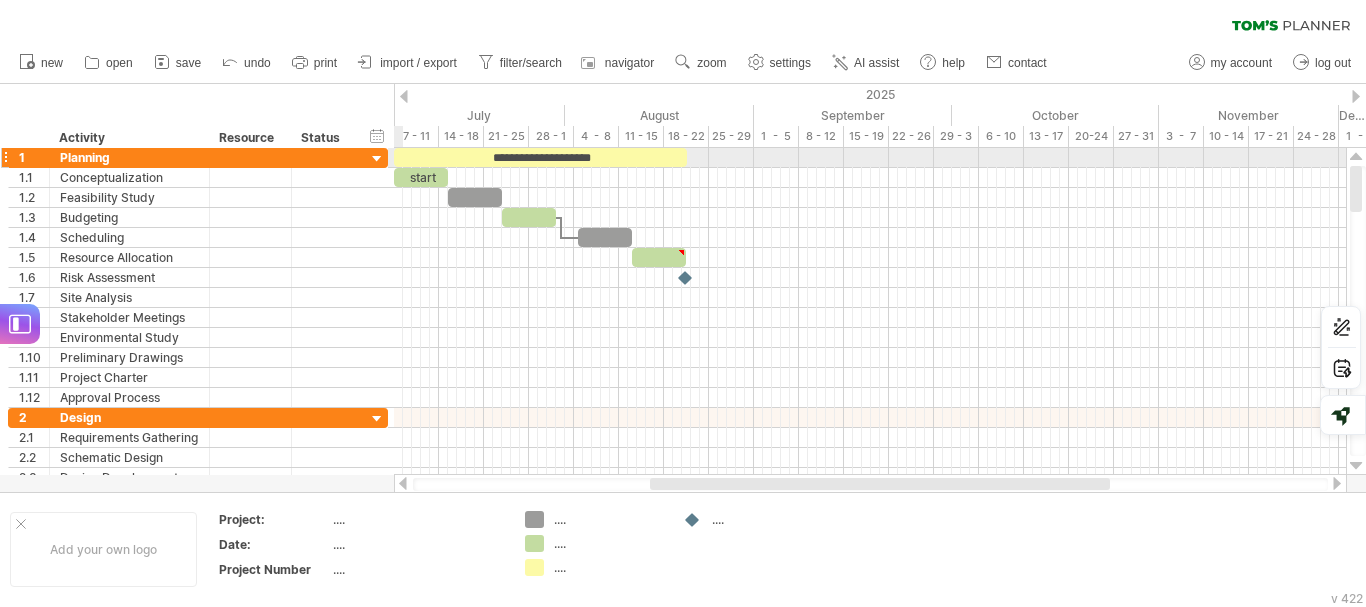 click at bounding box center [377, 159] 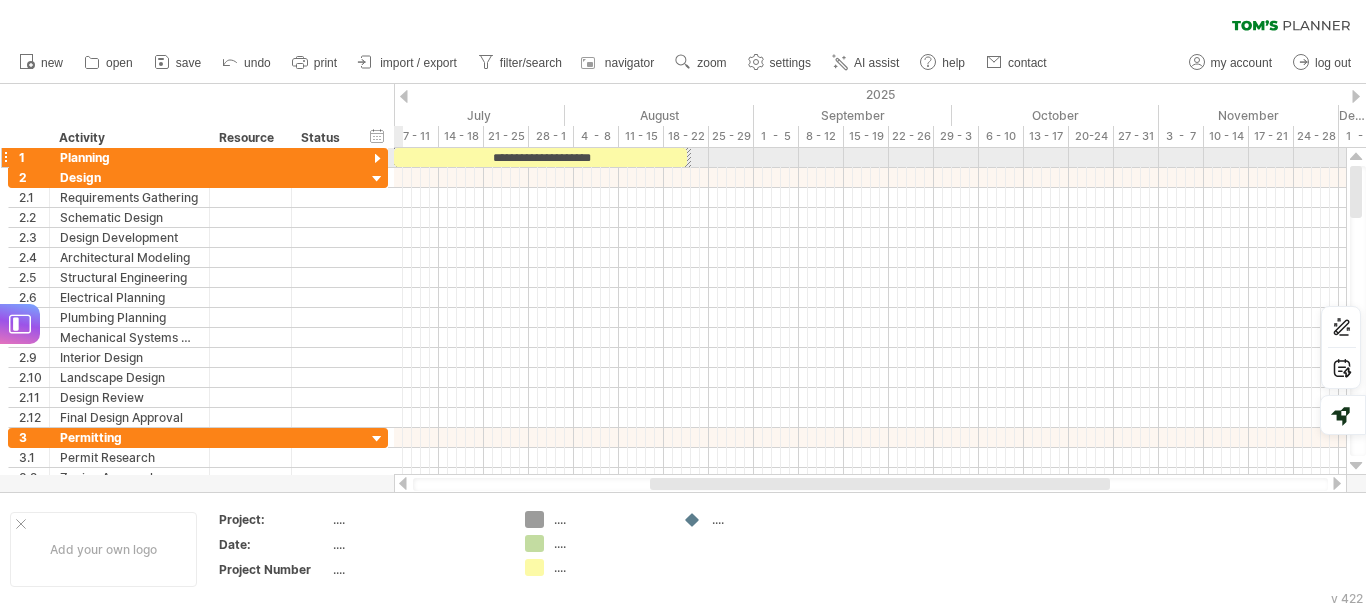 click at bounding box center (377, 159) 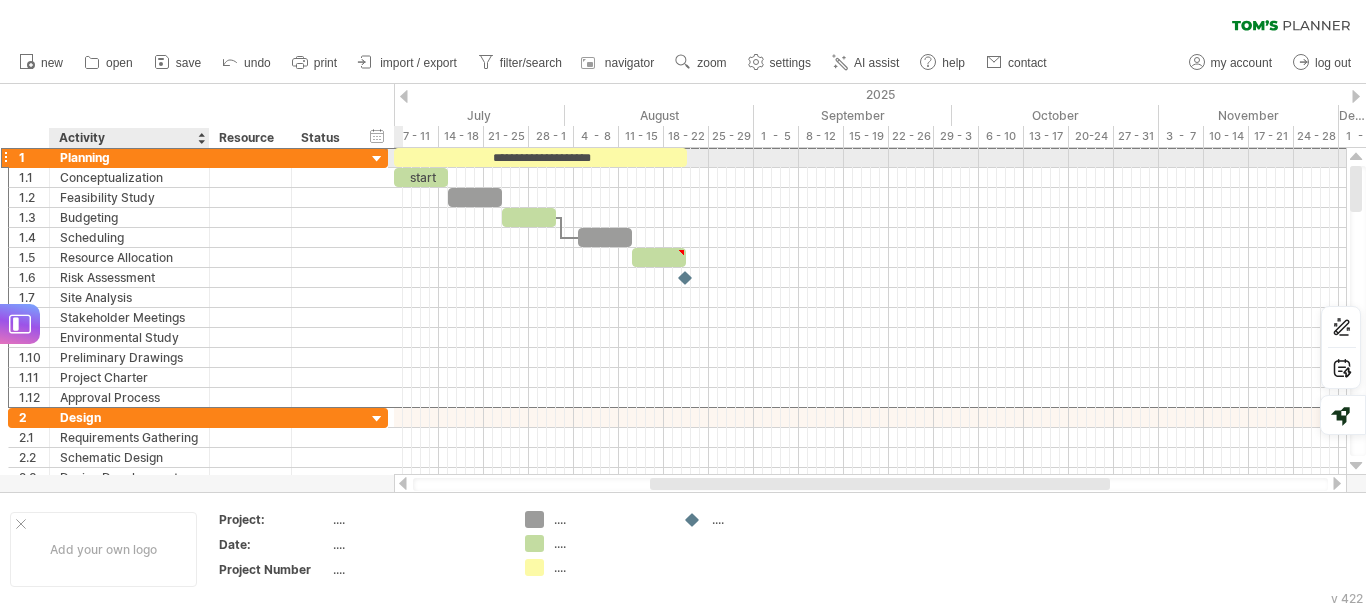 click on "Planning" at bounding box center (129, 157) 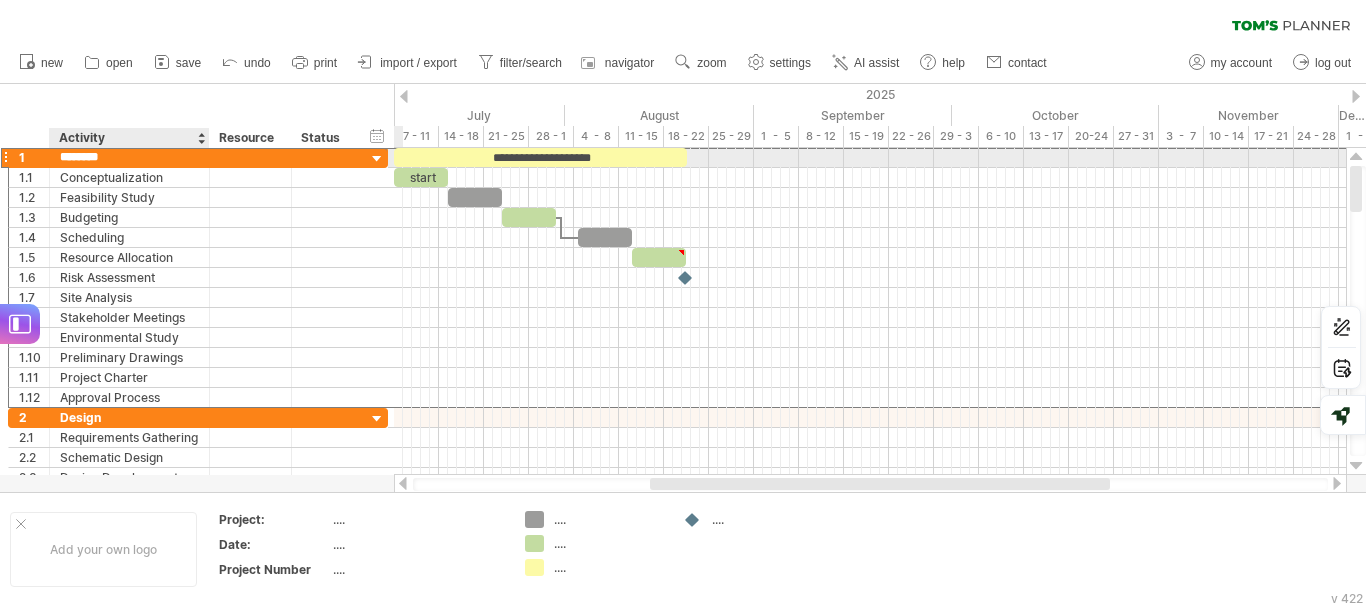 click on "********" at bounding box center (129, 157) 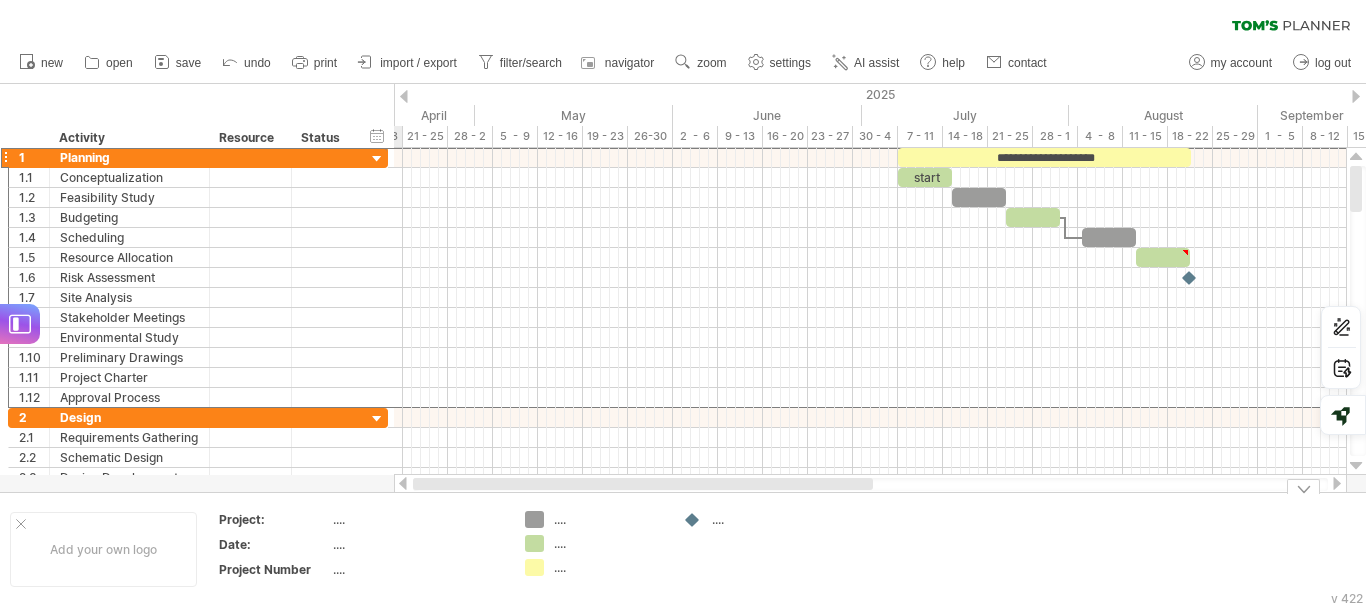 drag, startPoint x: 1097, startPoint y: 484, endPoint x: 825, endPoint y: 508, distance: 273.05676 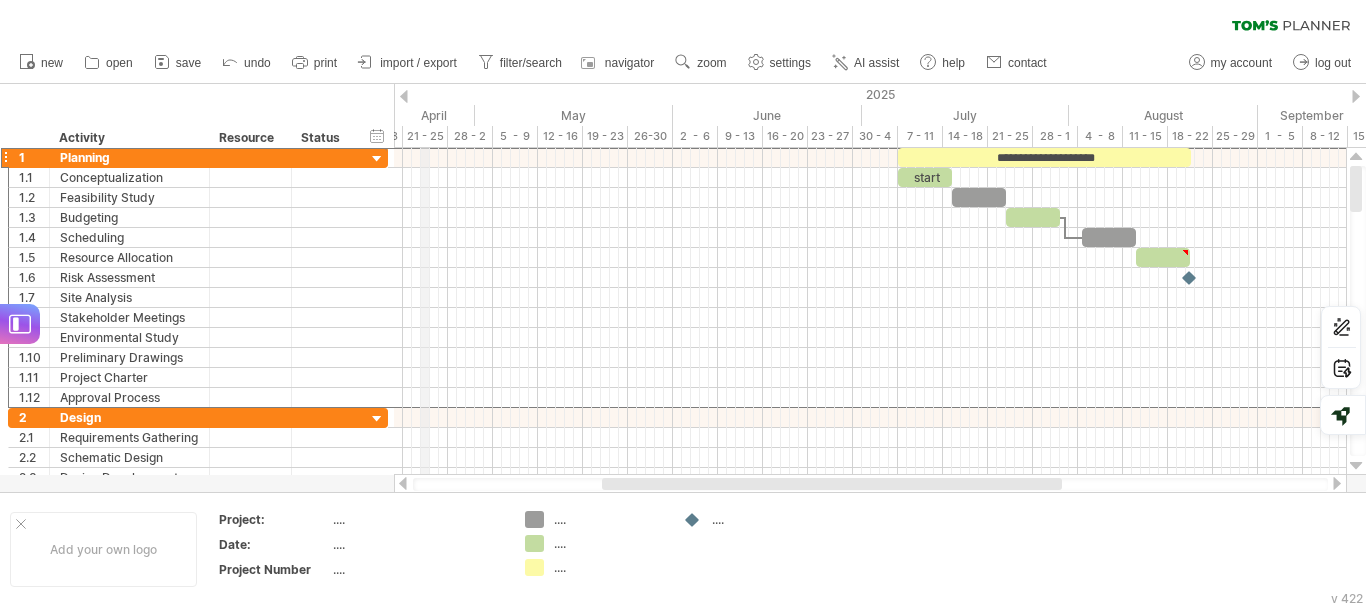 click on "April" at bounding box center [376, 115] 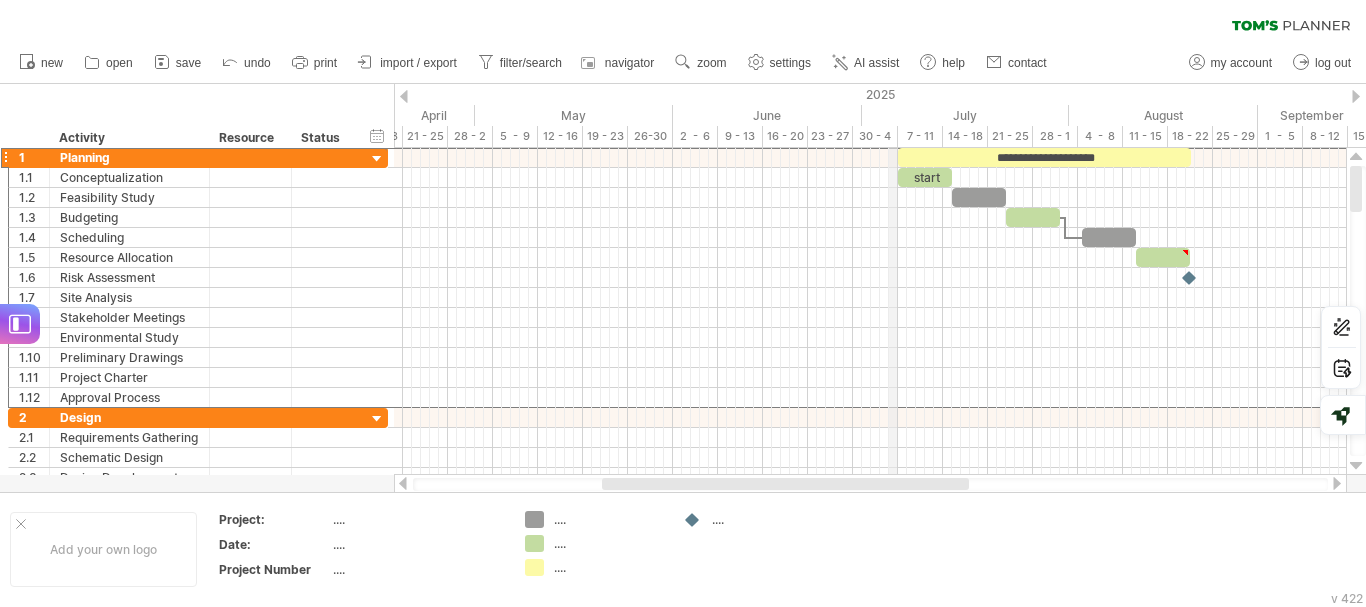 click on "2025" at bounding box center (875, 94) 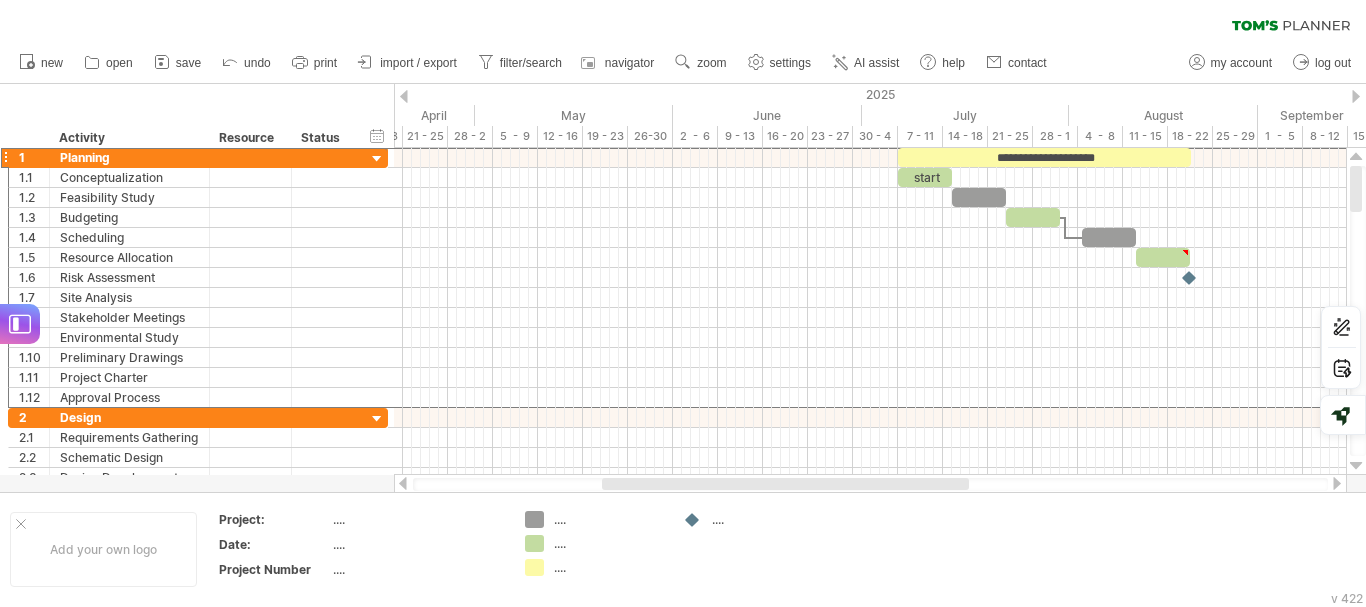 click at bounding box center (404, 96) 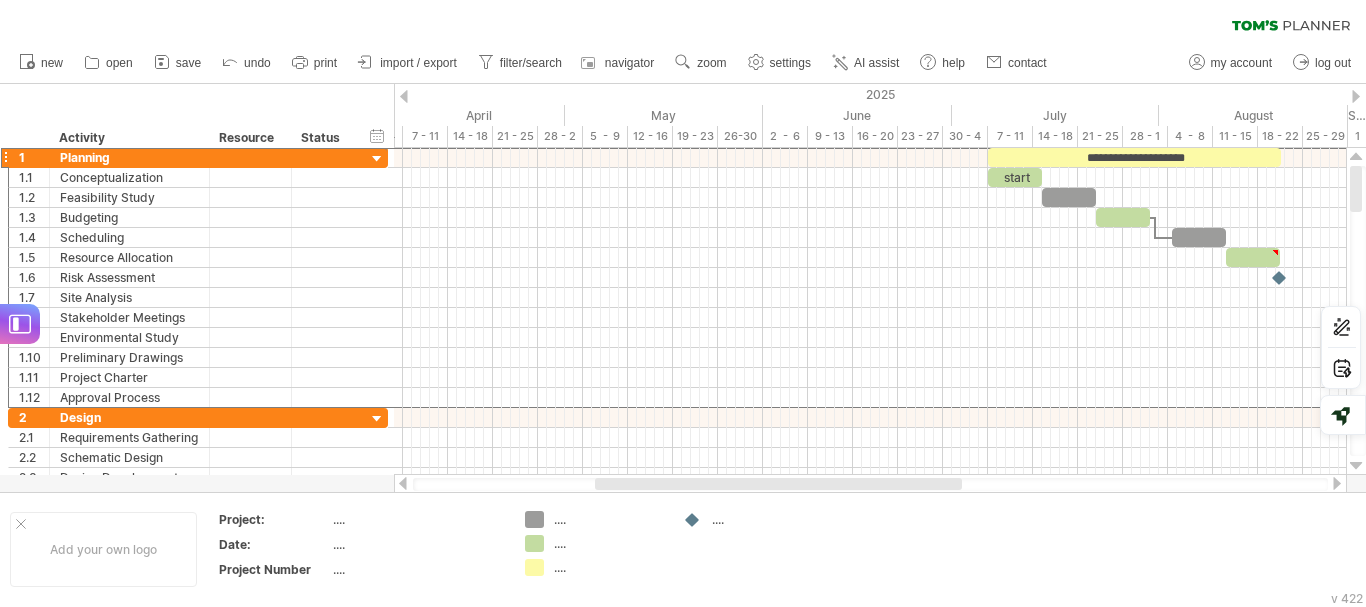 click at bounding box center (404, 96) 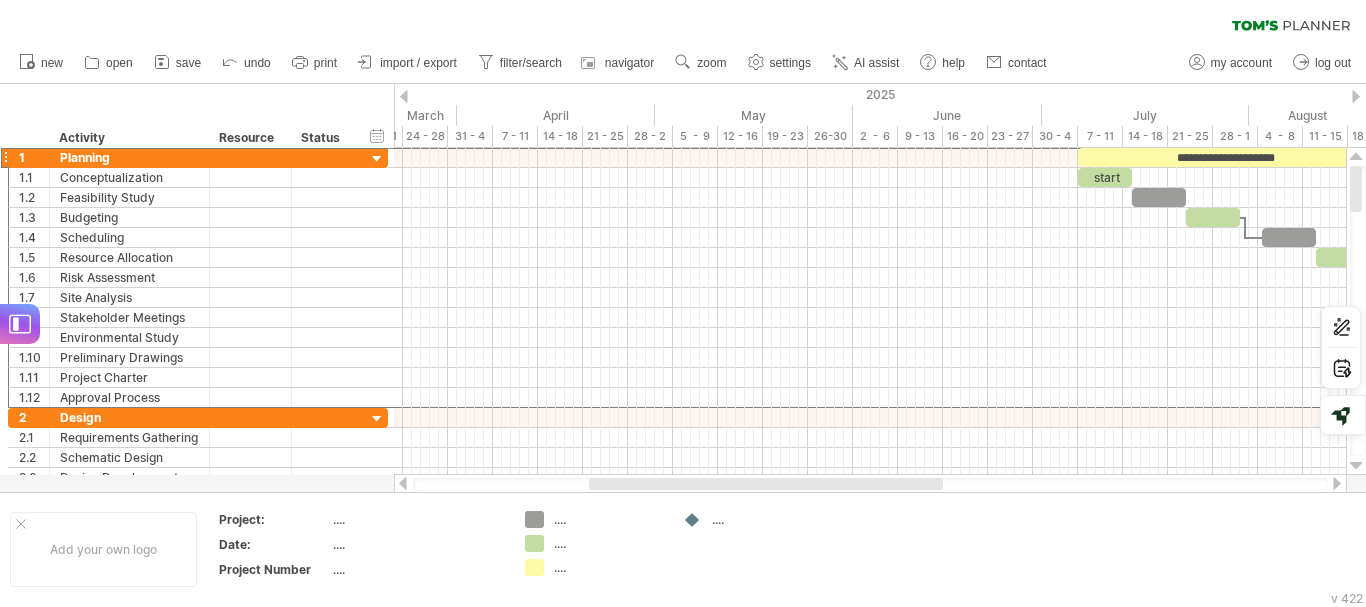 click at bounding box center (404, 96) 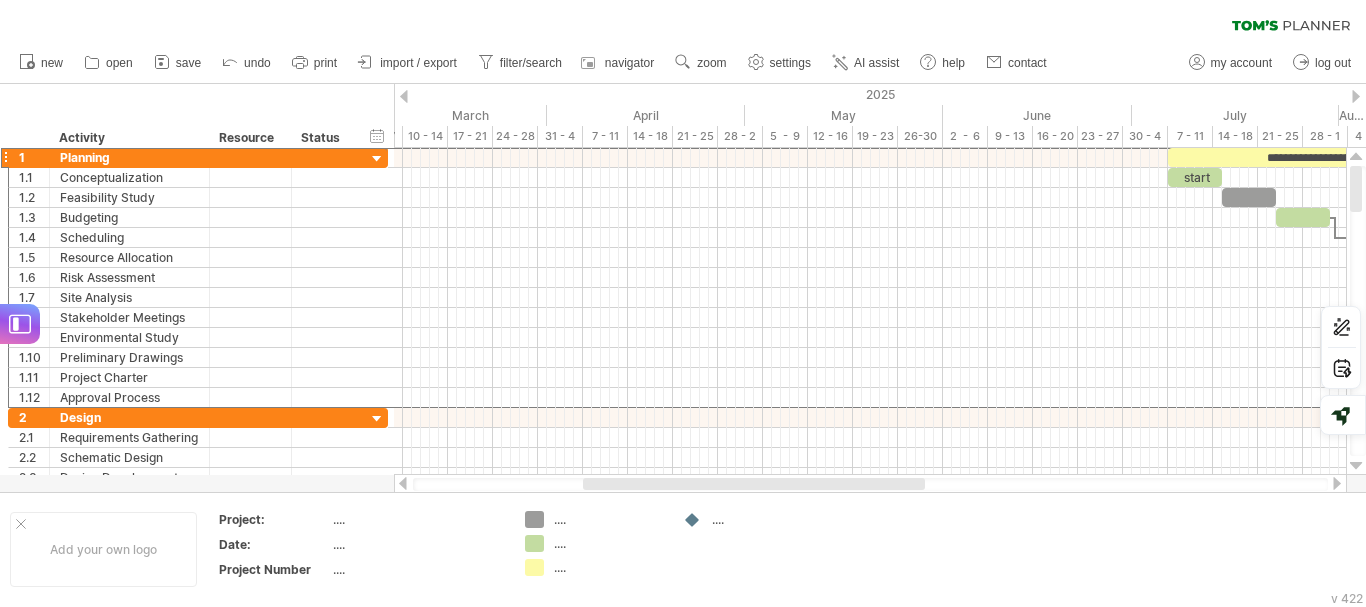 click at bounding box center (404, 96) 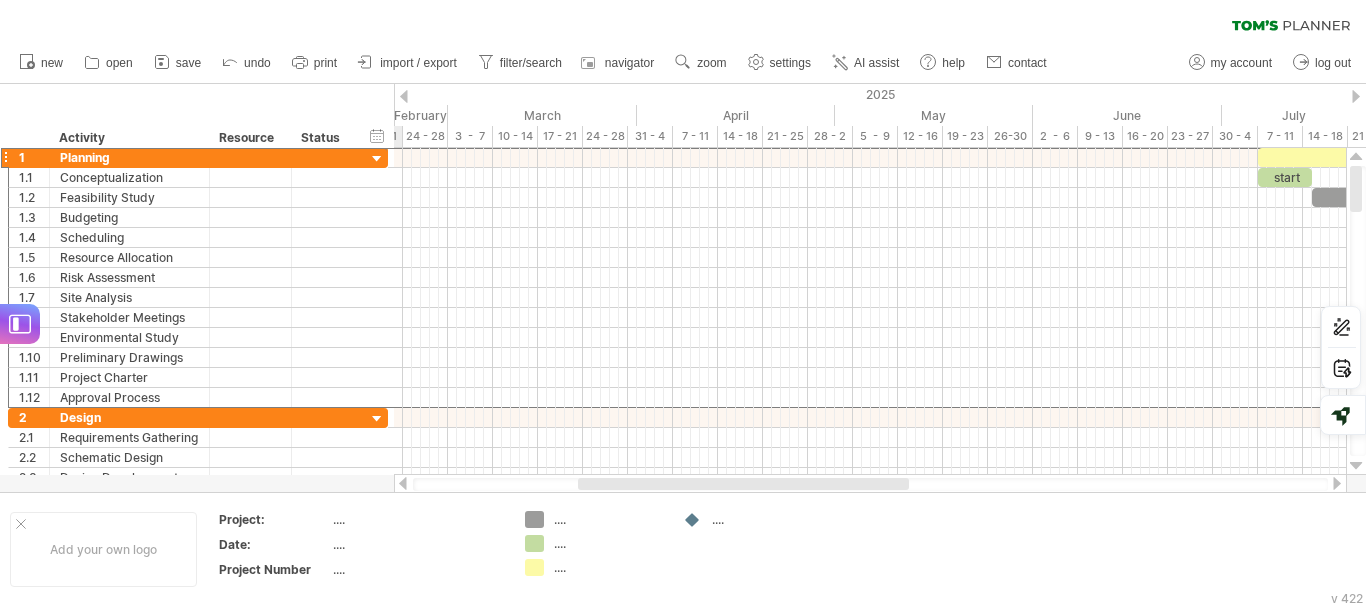 click at bounding box center (404, 96) 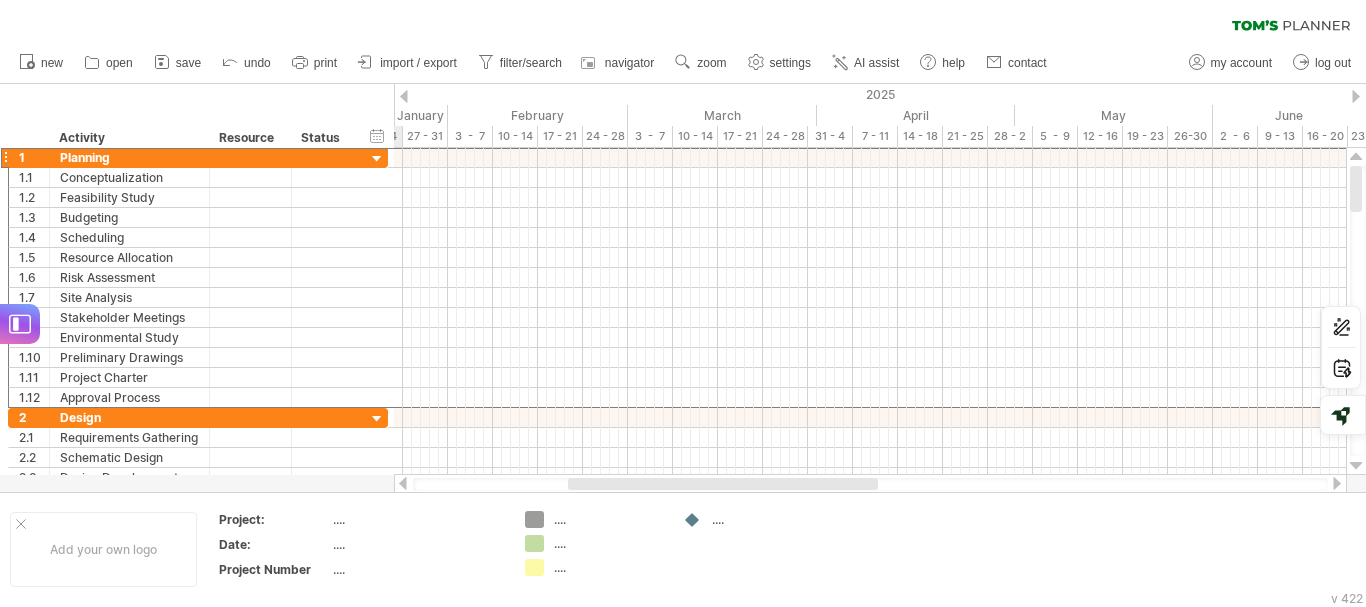 click at bounding box center [404, 96] 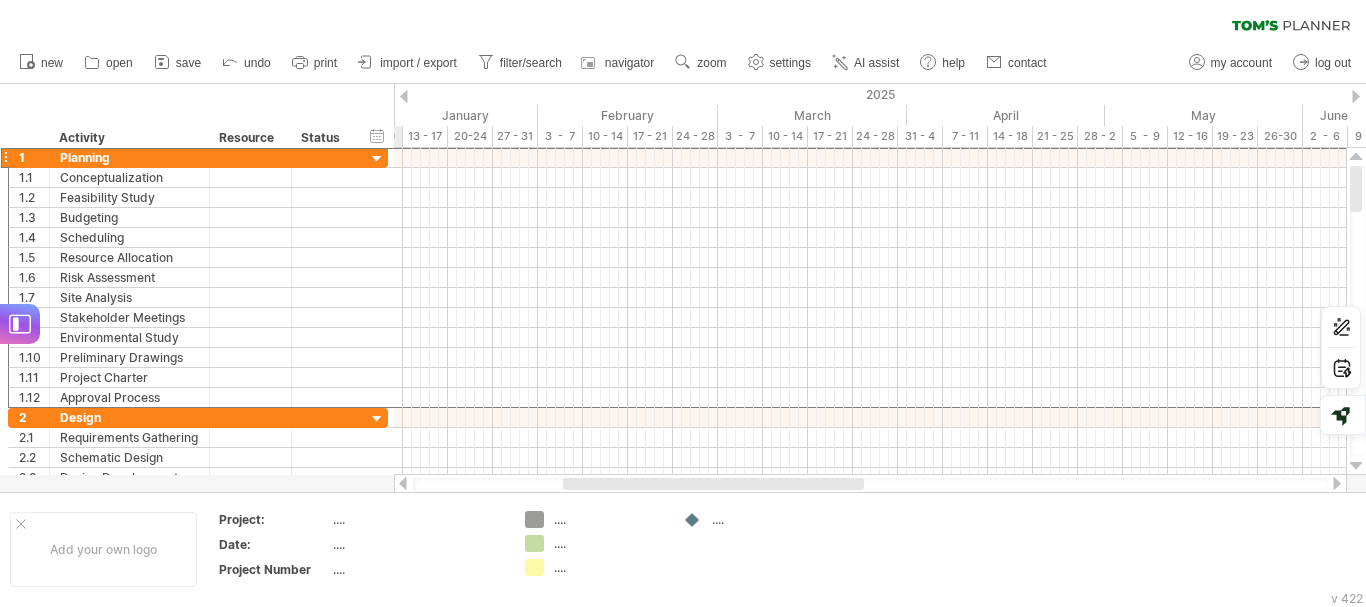 click at bounding box center (404, 96) 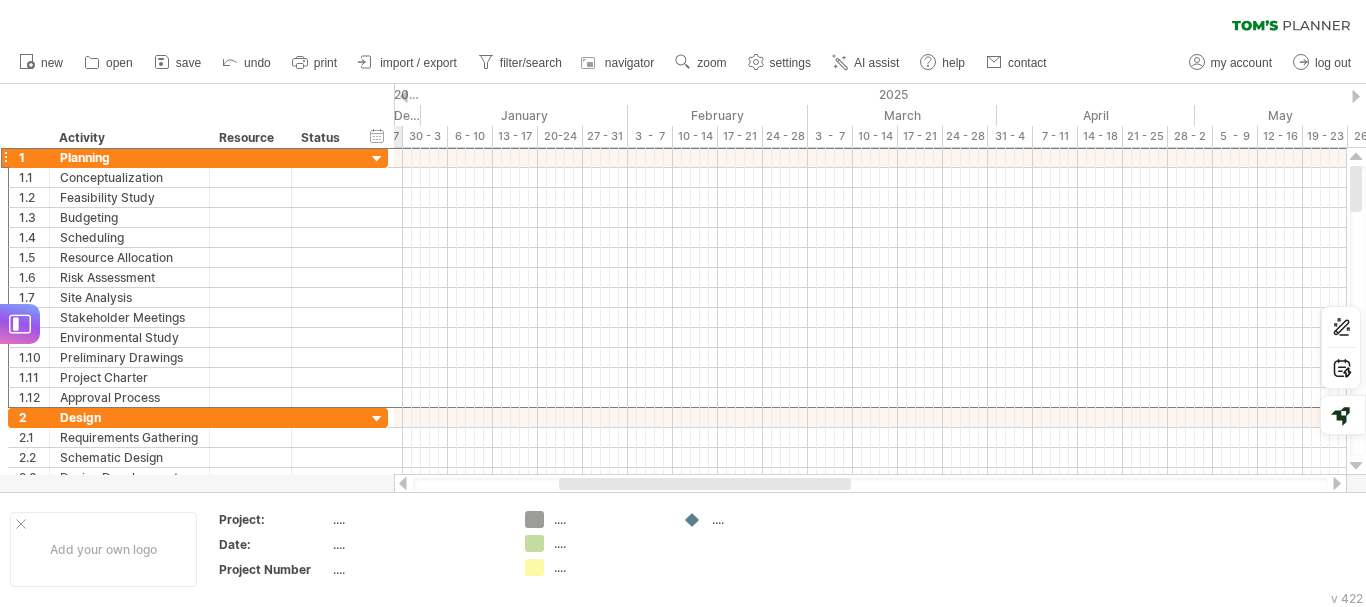click at bounding box center [404, 96] 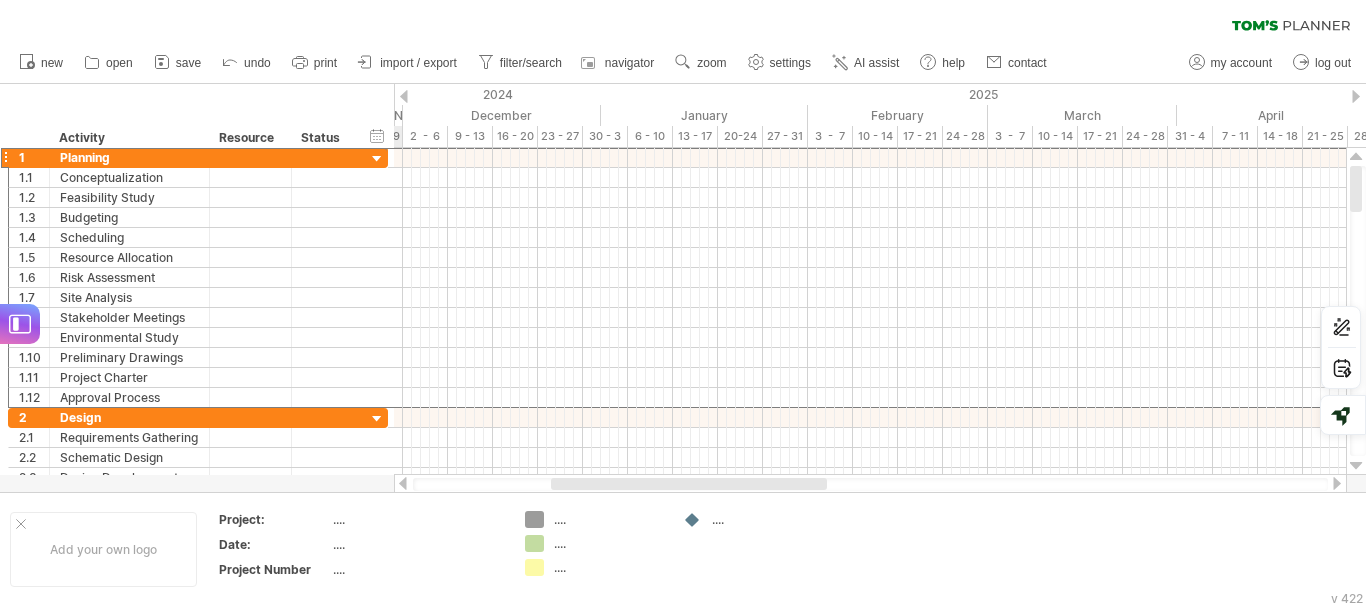 click at bounding box center [404, 96] 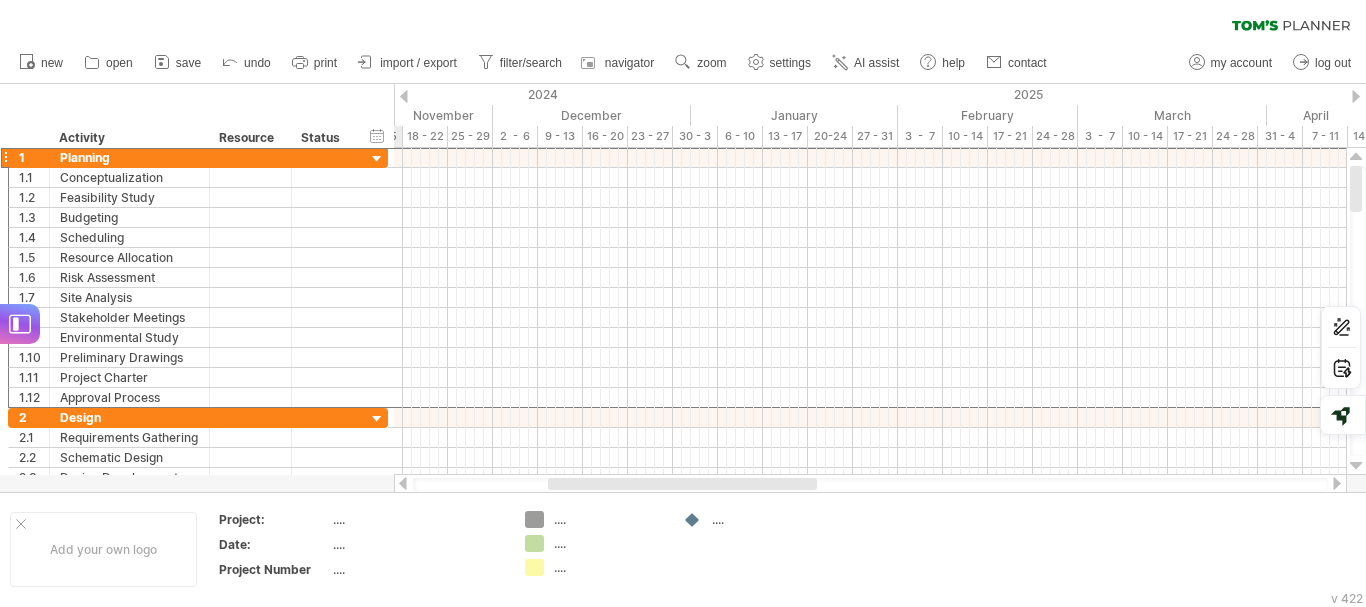 click at bounding box center [404, 96] 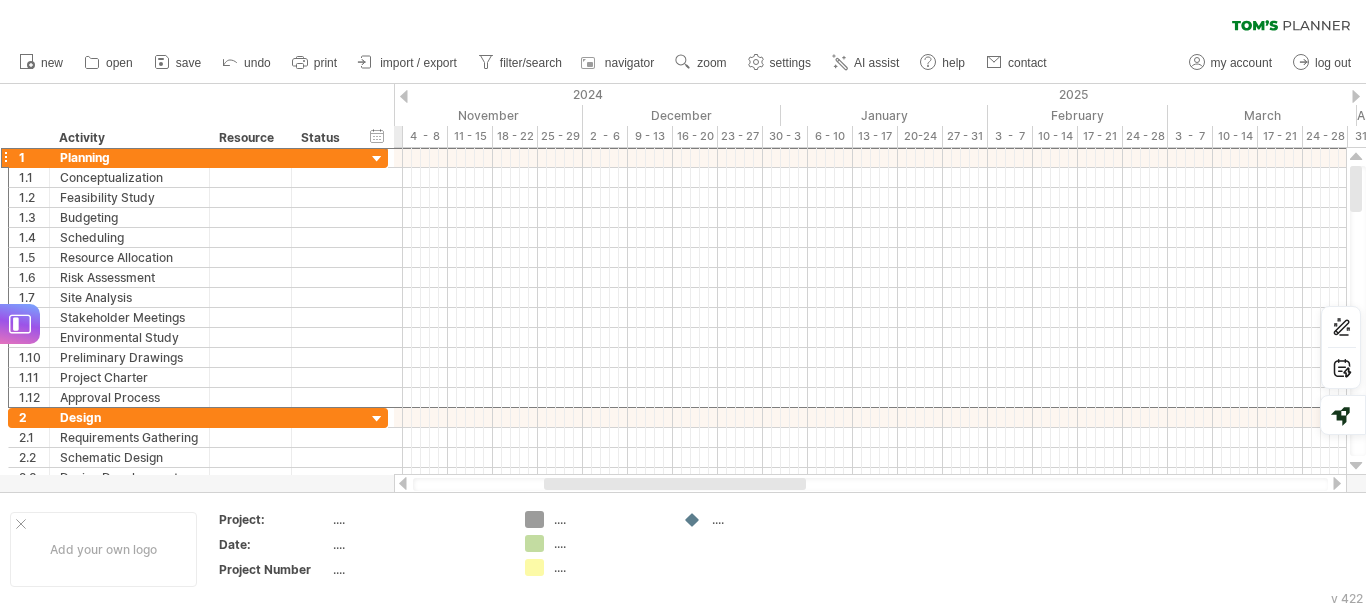click at bounding box center [404, 96] 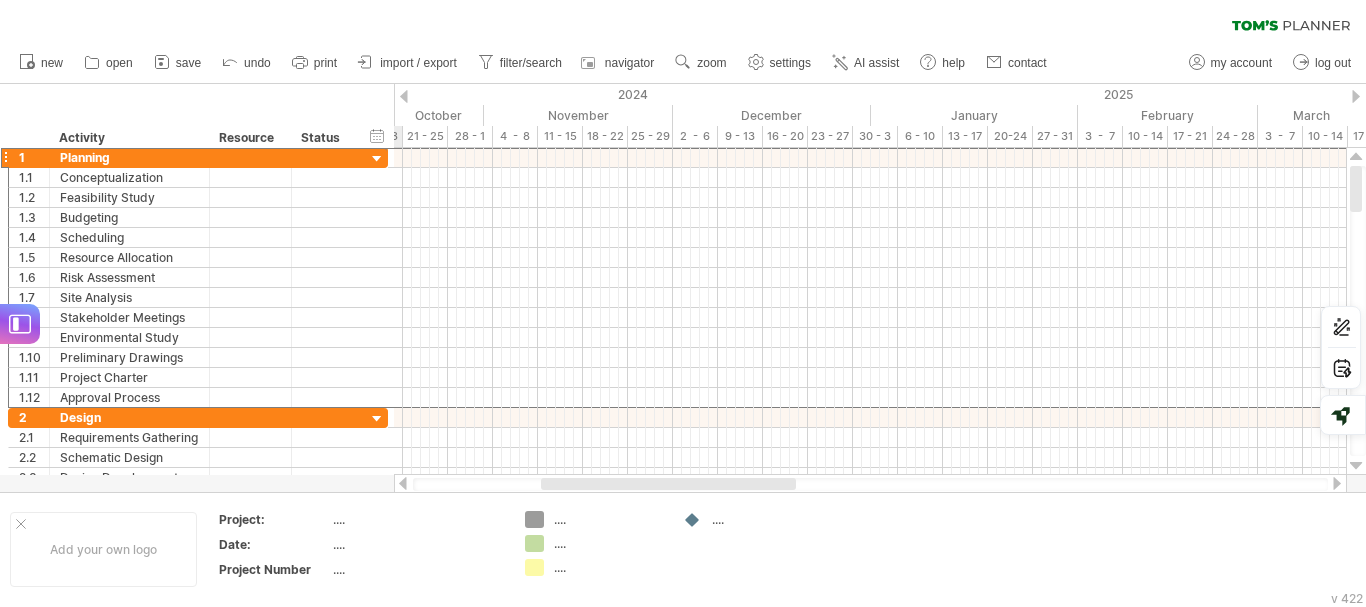 click at bounding box center (404, 96) 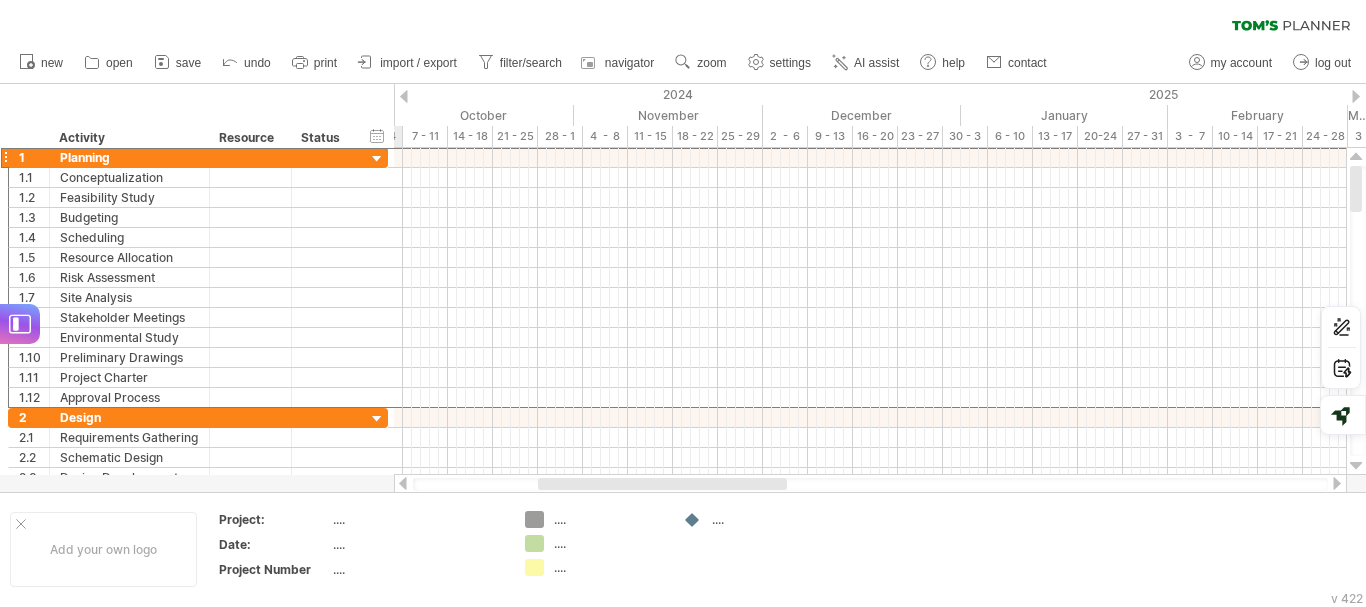 click at bounding box center (404, 96) 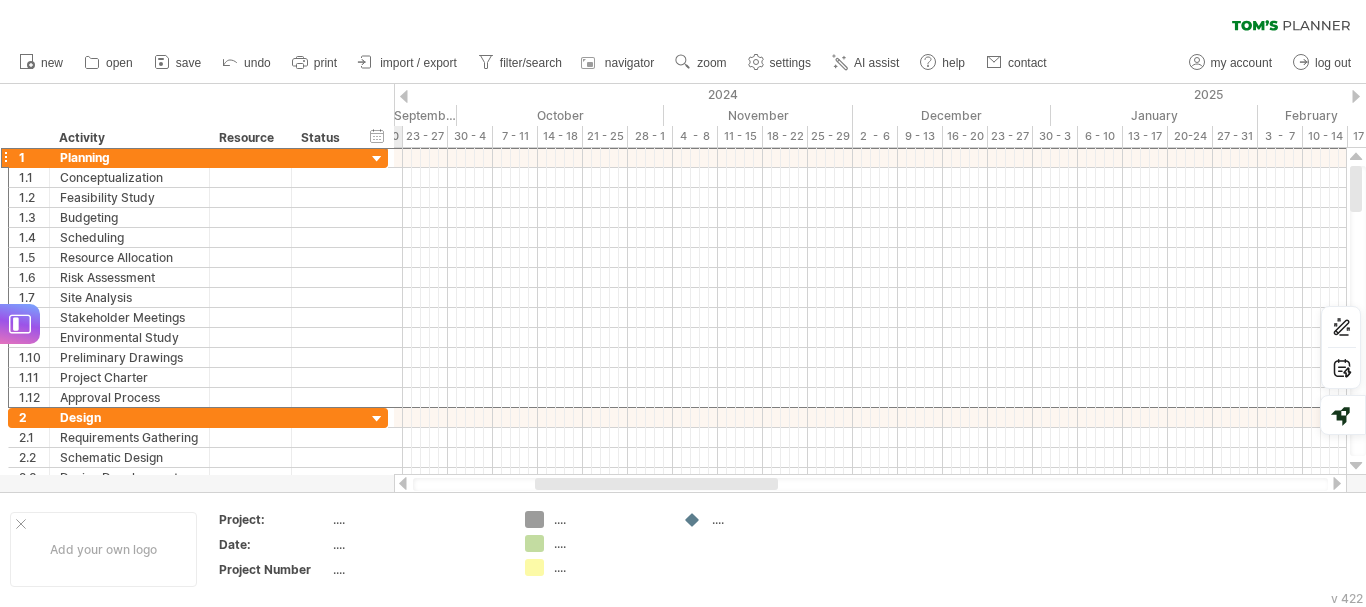 click at bounding box center [404, 96] 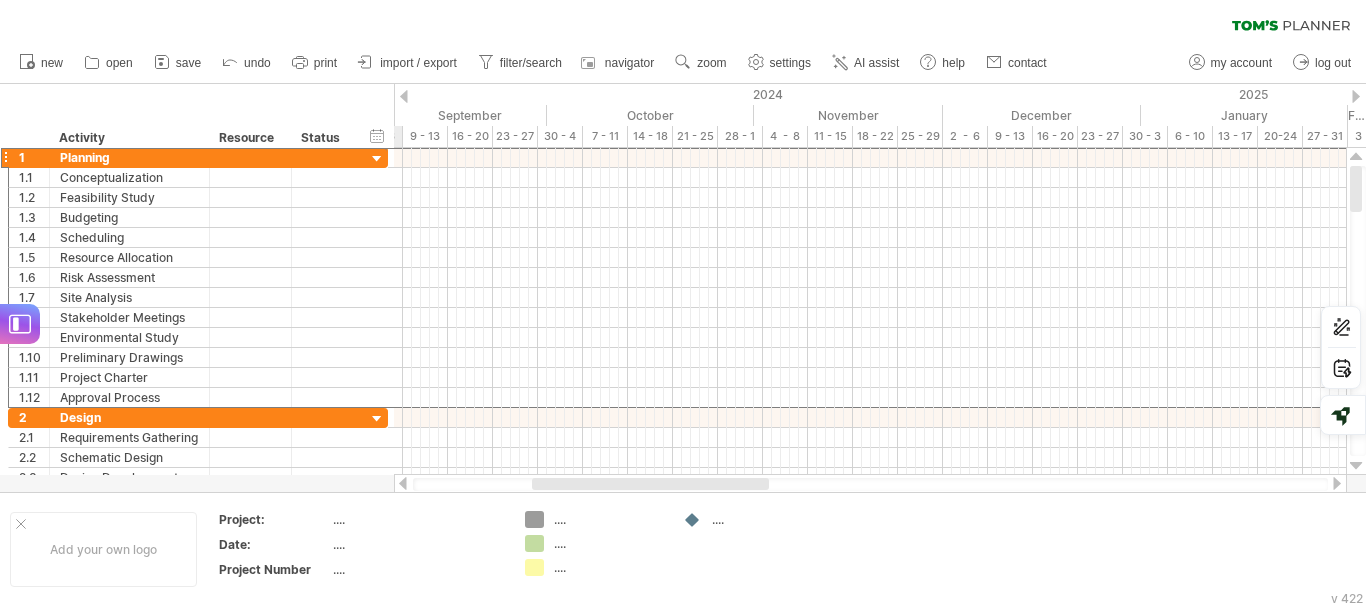 click at bounding box center (404, 96) 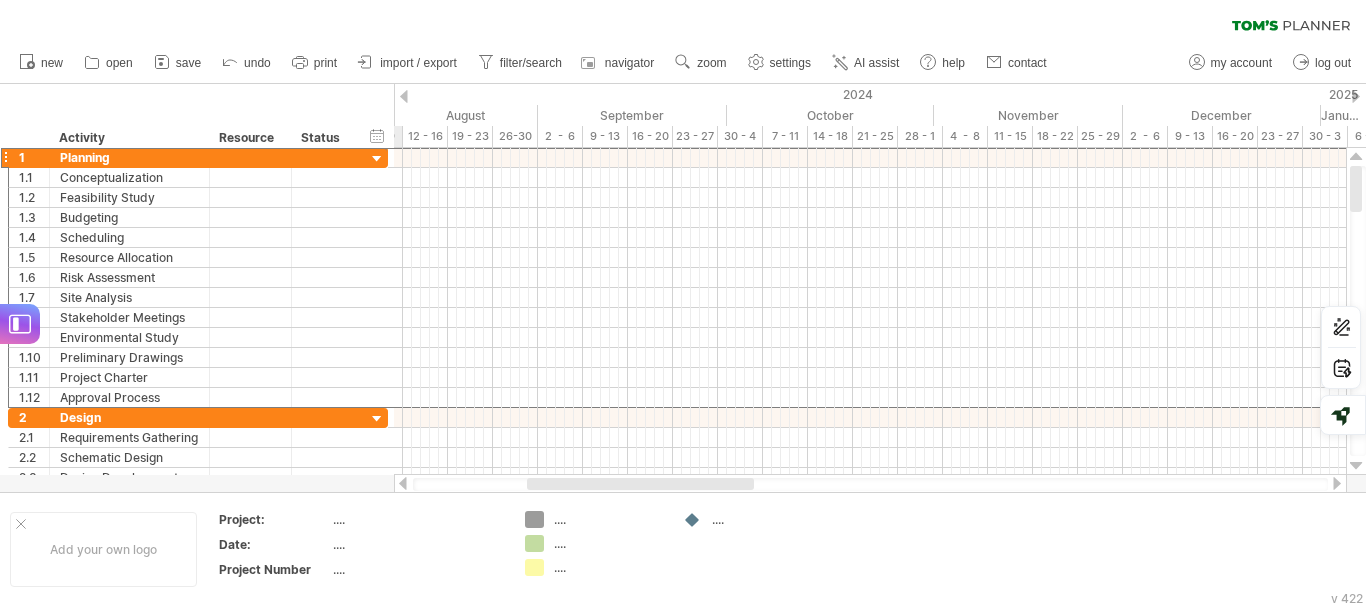 click at bounding box center [404, 96] 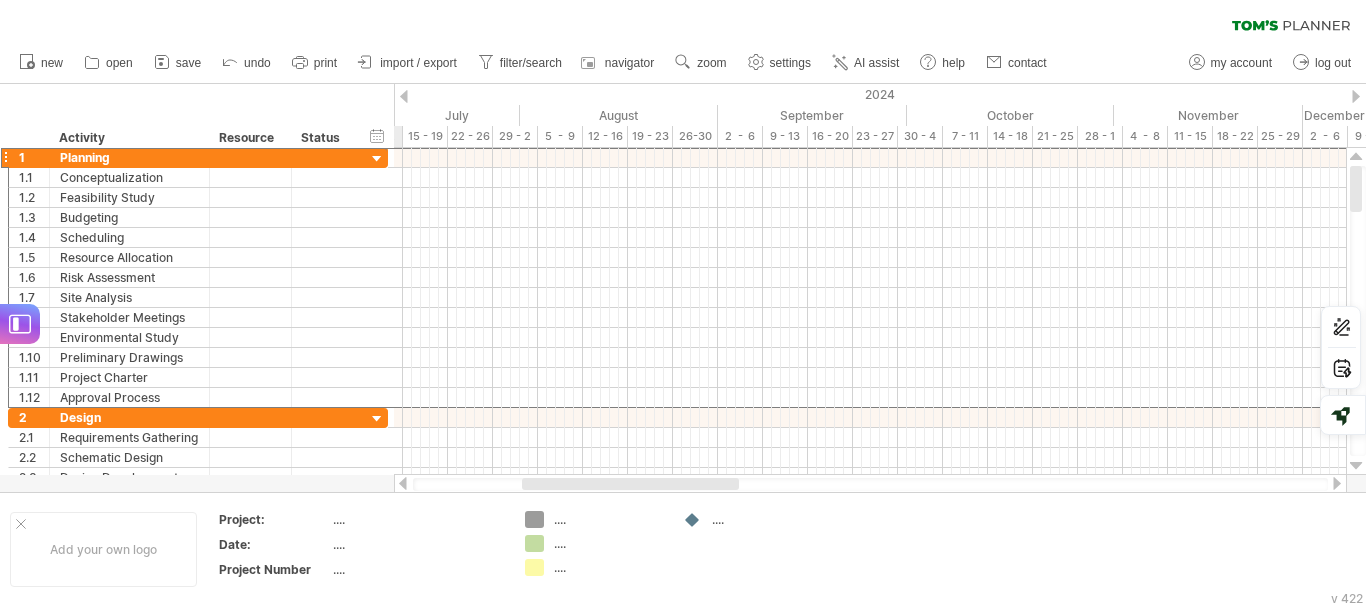 click at bounding box center [404, 96] 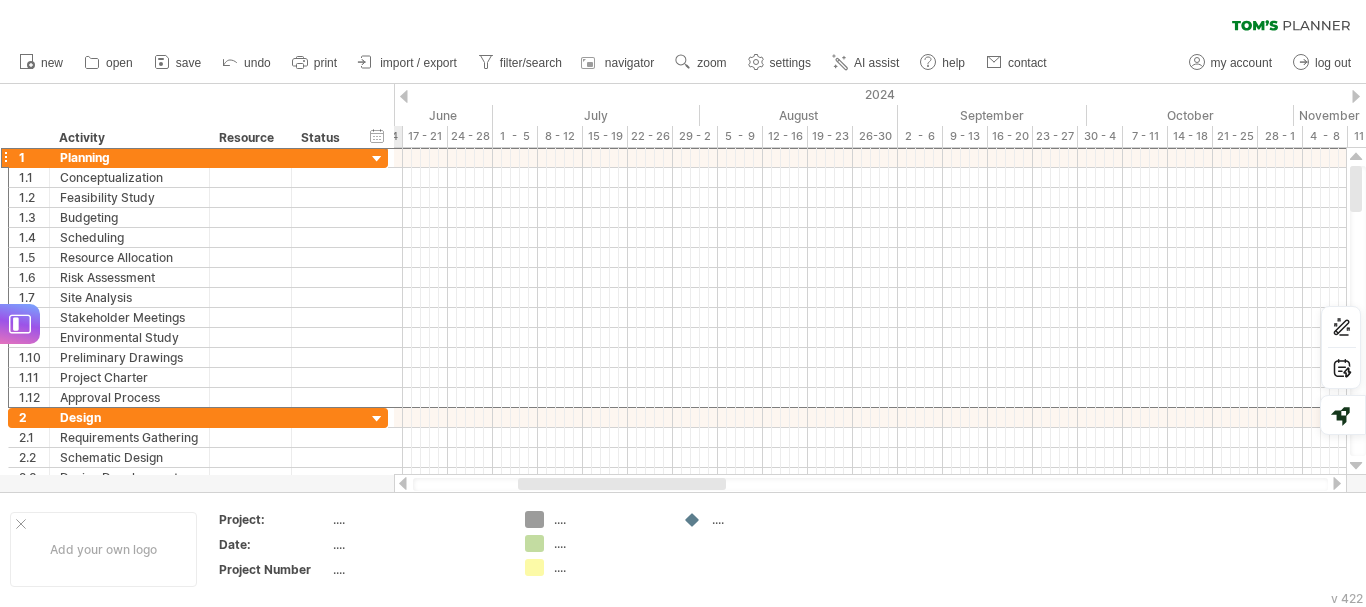 click at bounding box center [404, 96] 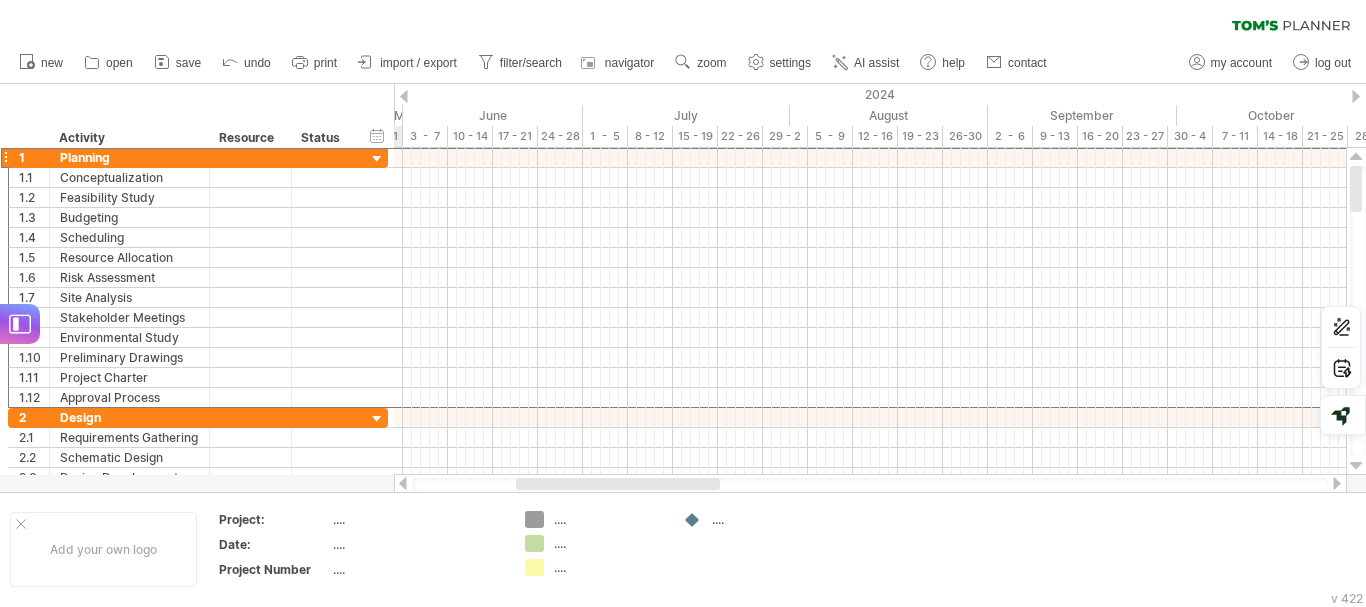 click at bounding box center (404, 96) 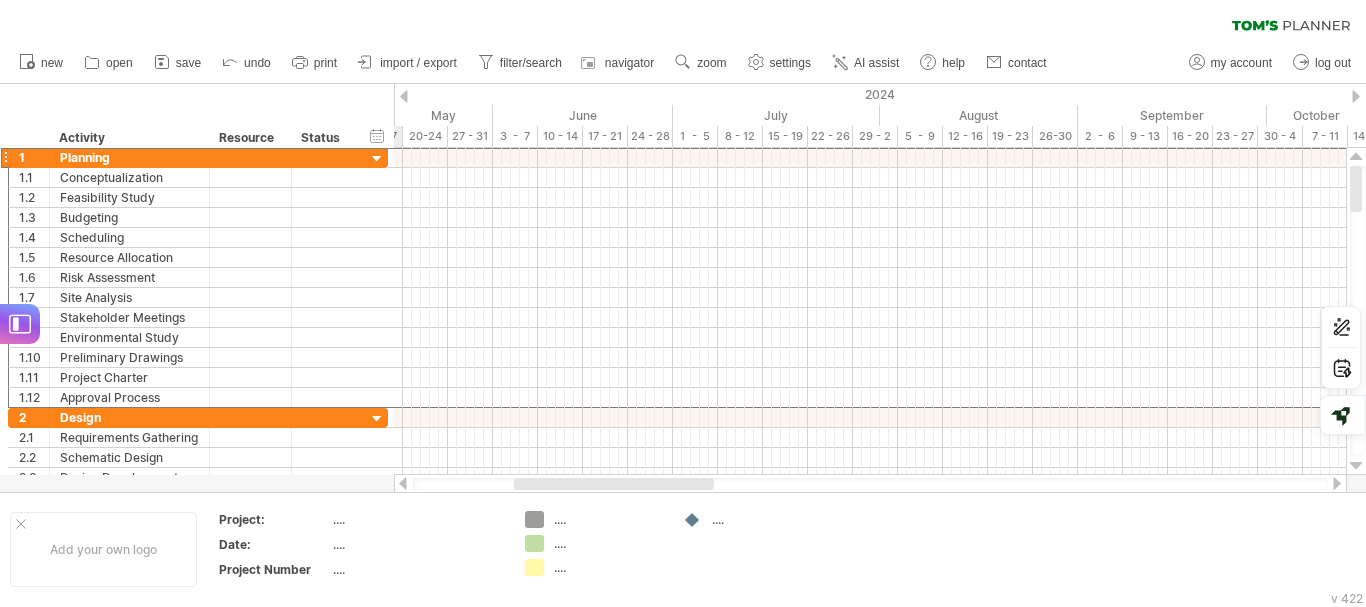 click at bounding box center [404, 96] 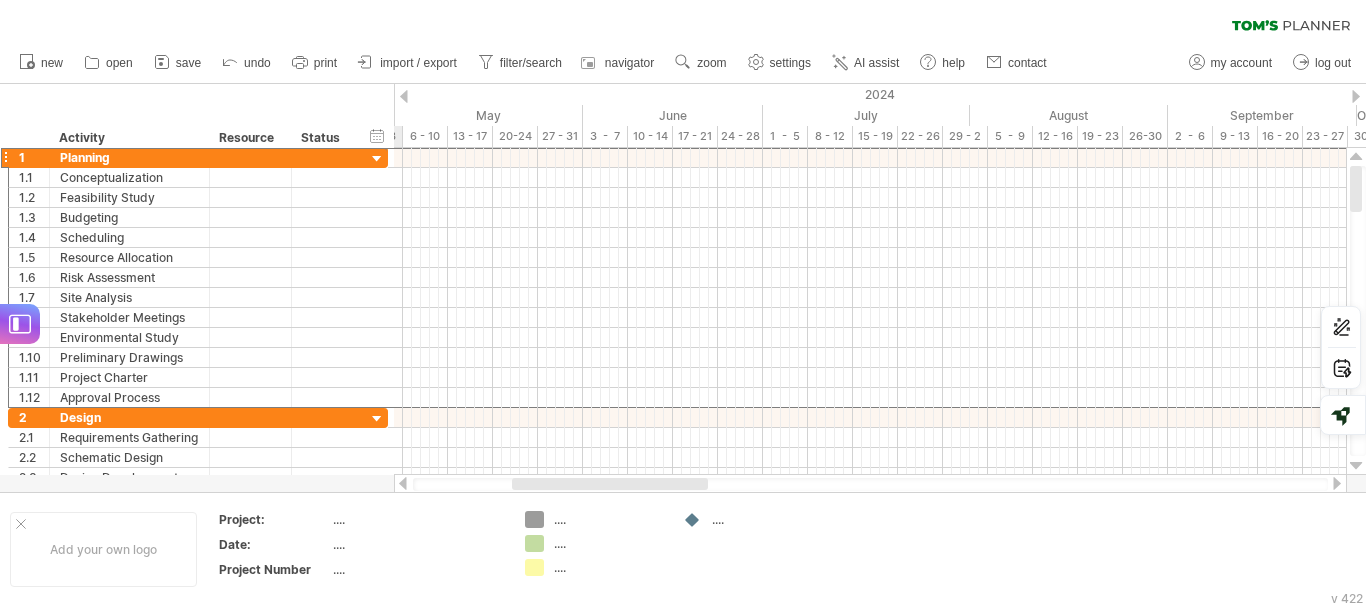 click at bounding box center (404, 96) 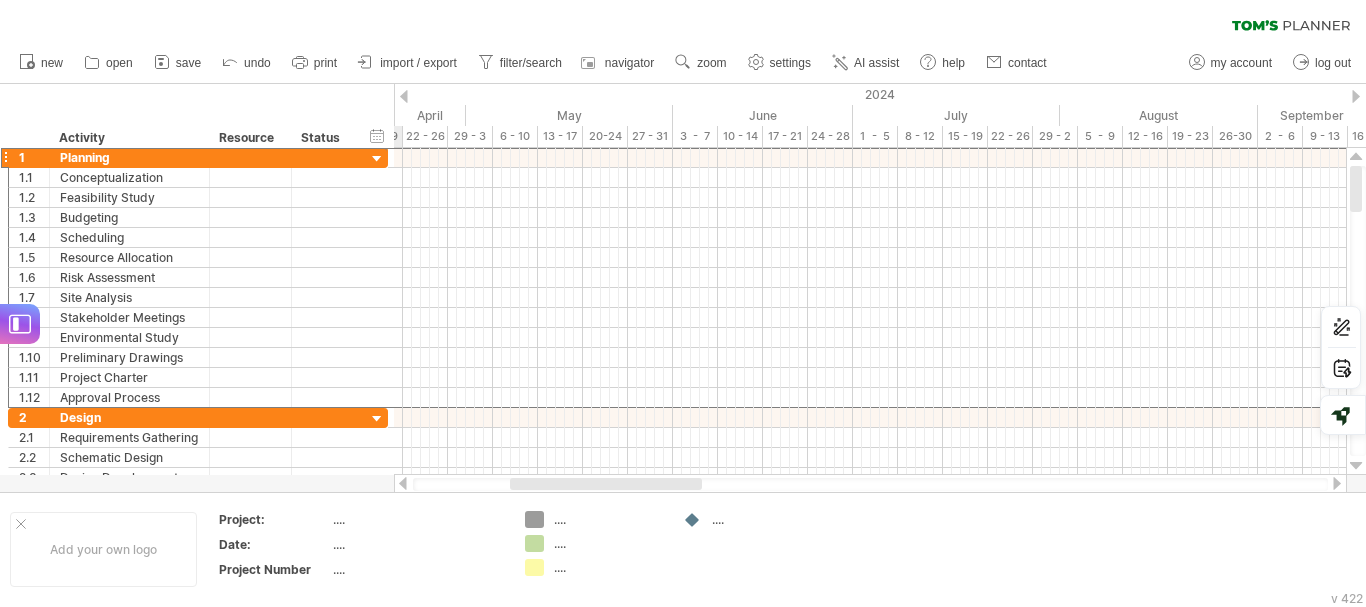 click at bounding box center (404, 96) 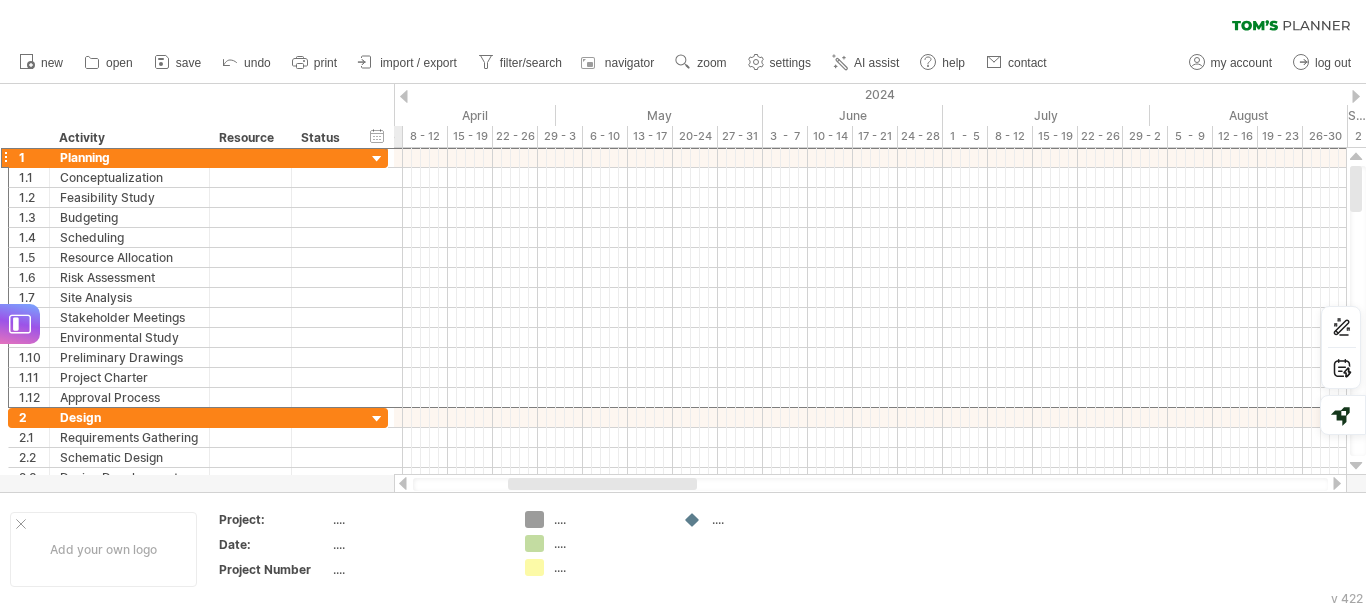 click at bounding box center [404, 96] 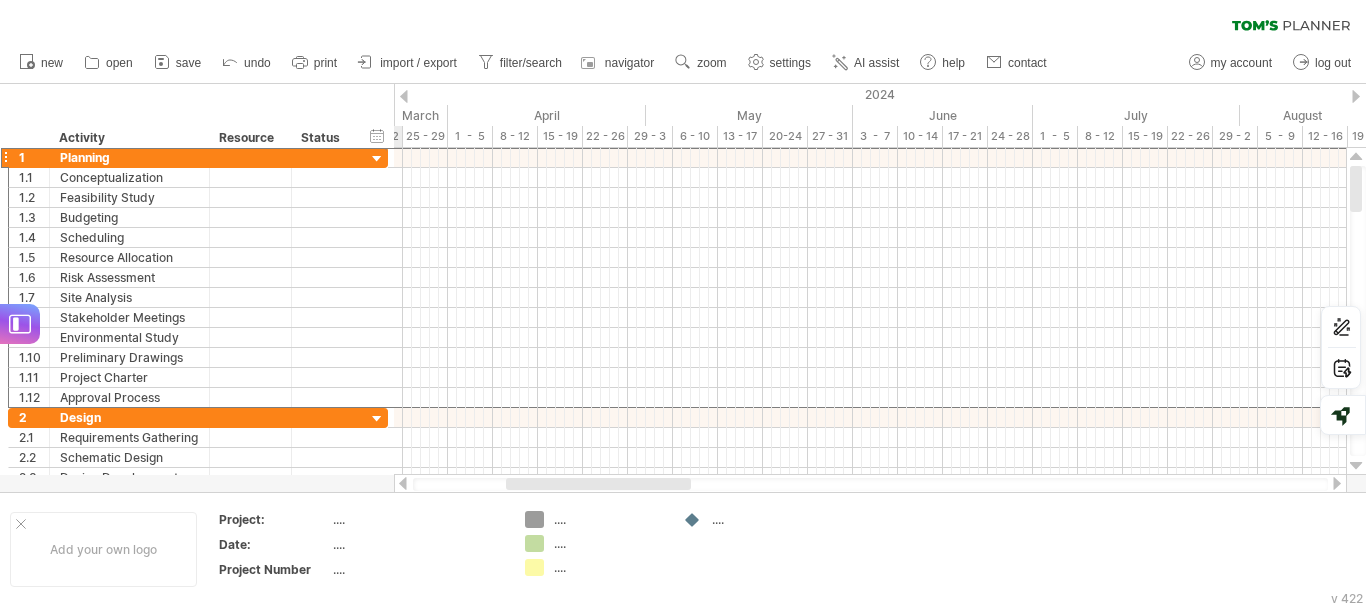 click at bounding box center (404, 96) 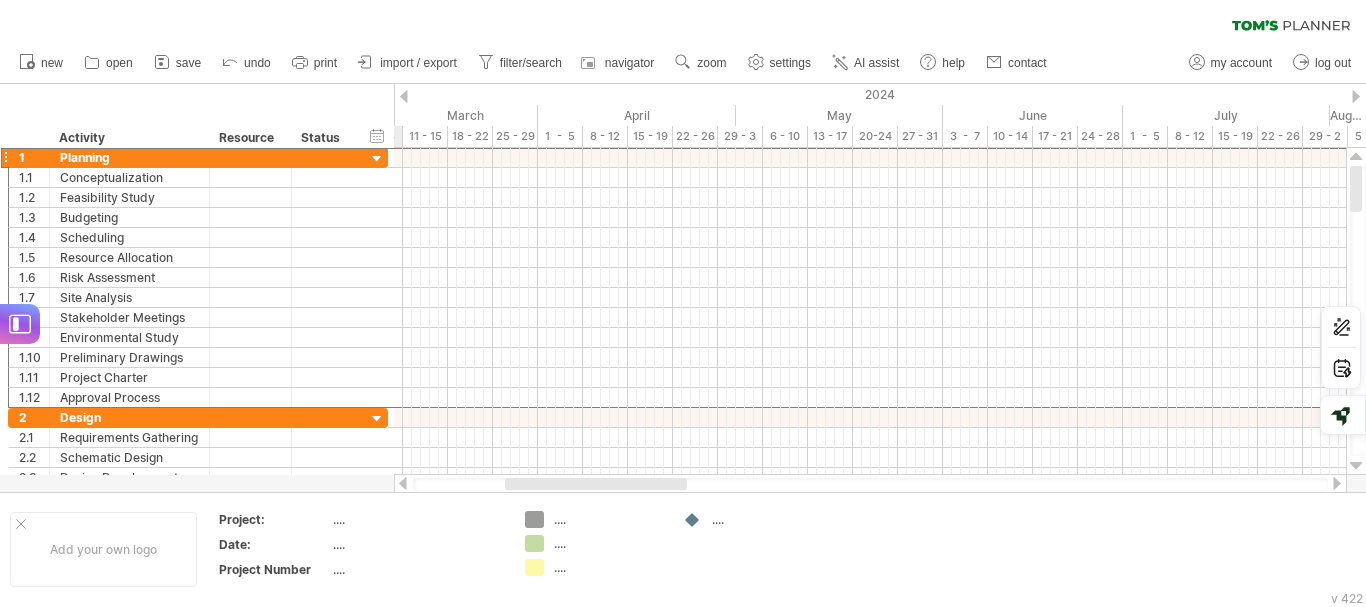 click at bounding box center [404, 96] 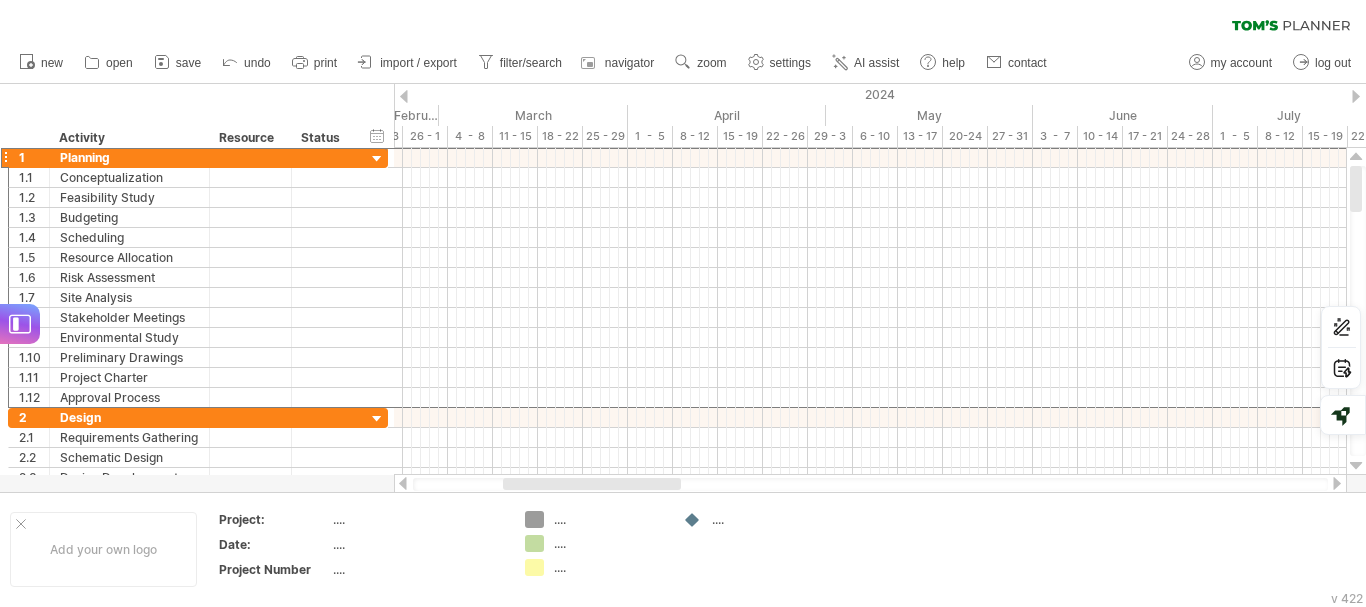 click at bounding box center [1356, 96] 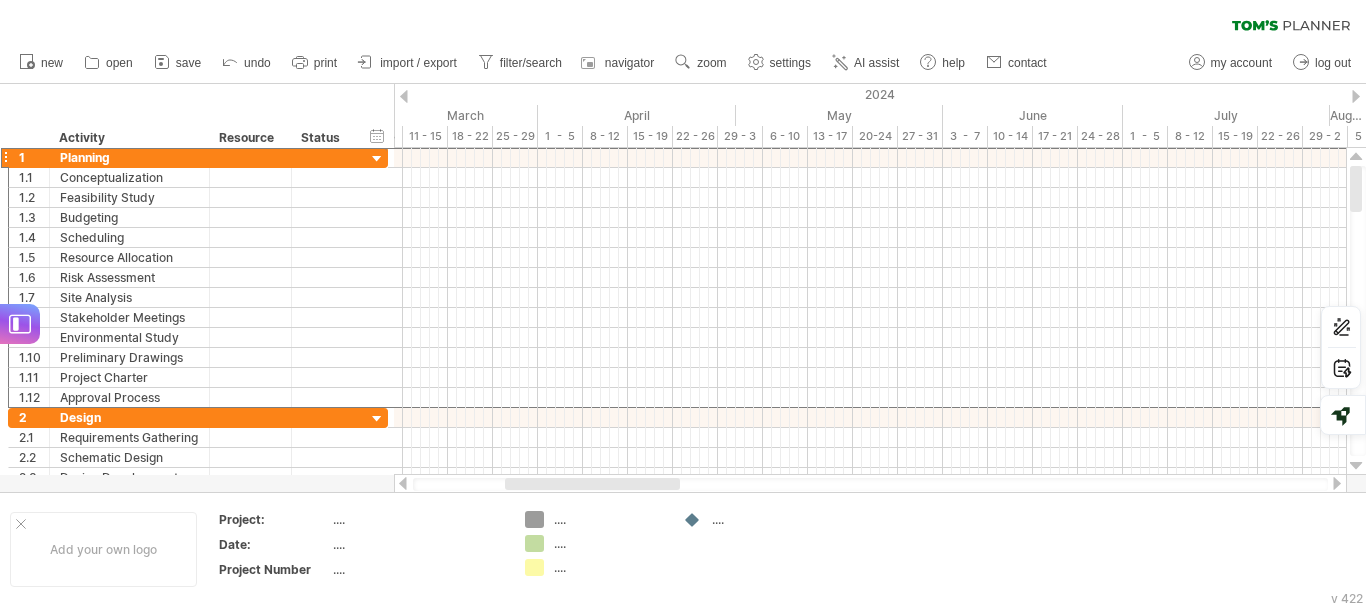 click at bounding box center [1356, 96] 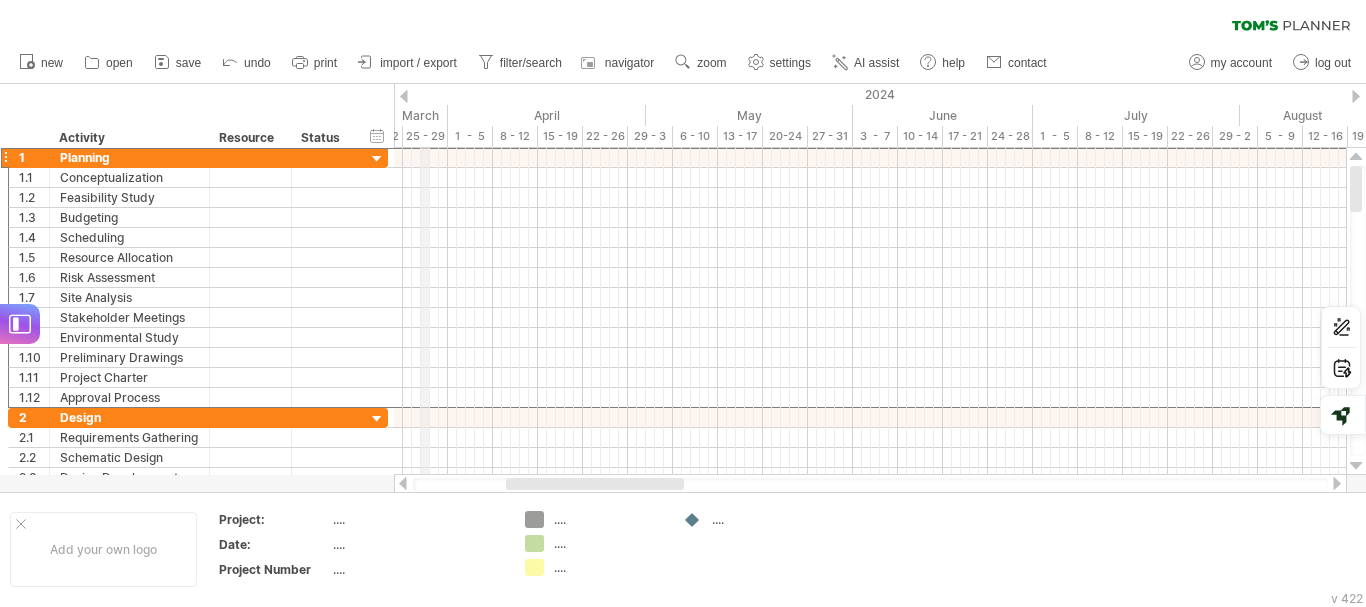 click on "25 - 29" at bounding box center [425, 136] 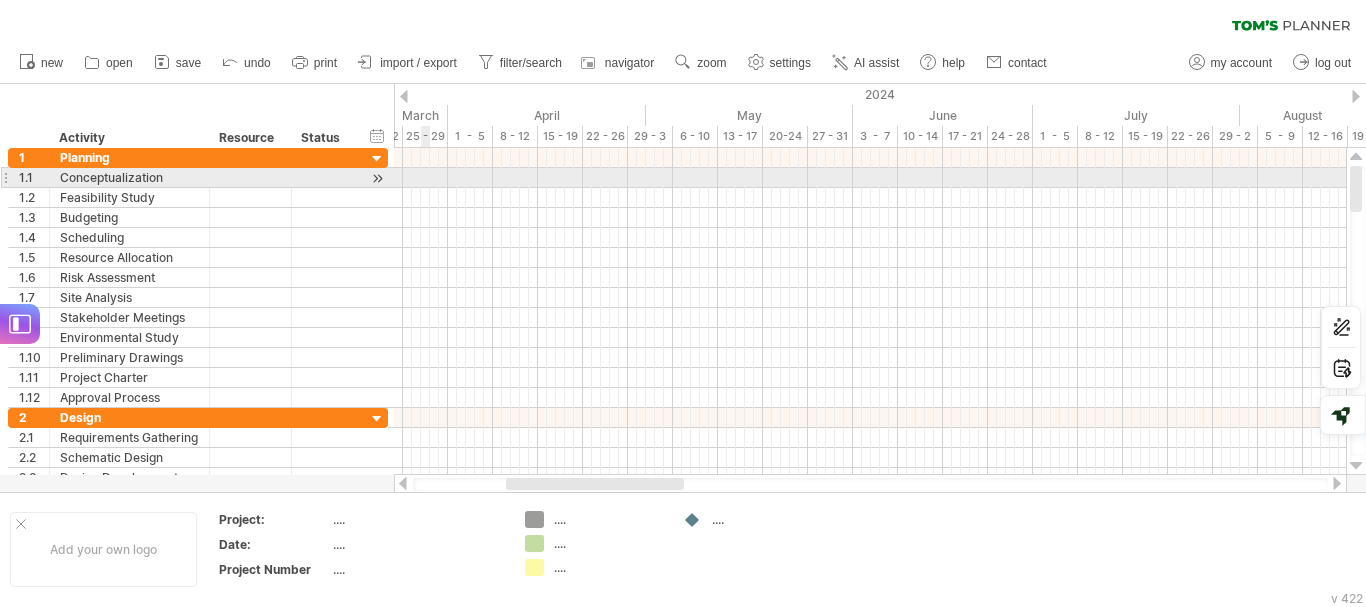 click at bounding box center (870, 178) 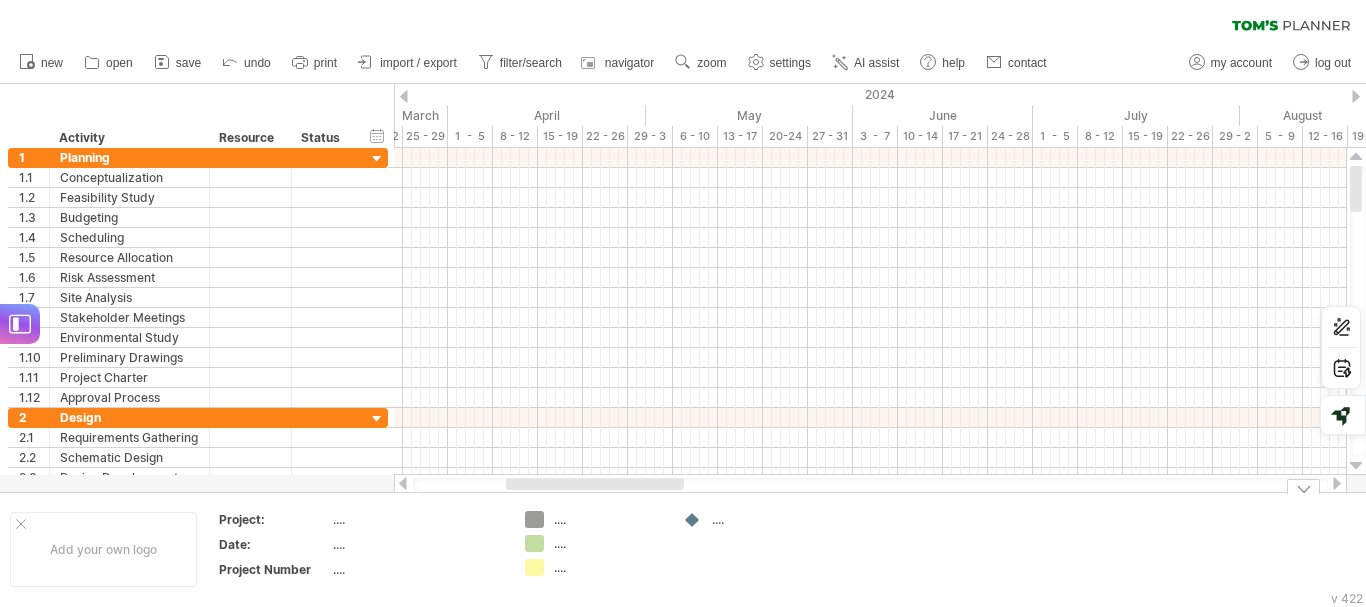drag, startPoint x: 542, startPoint y: 522, endPoint x: 528, endPoint y: 494, distance: 31.304953 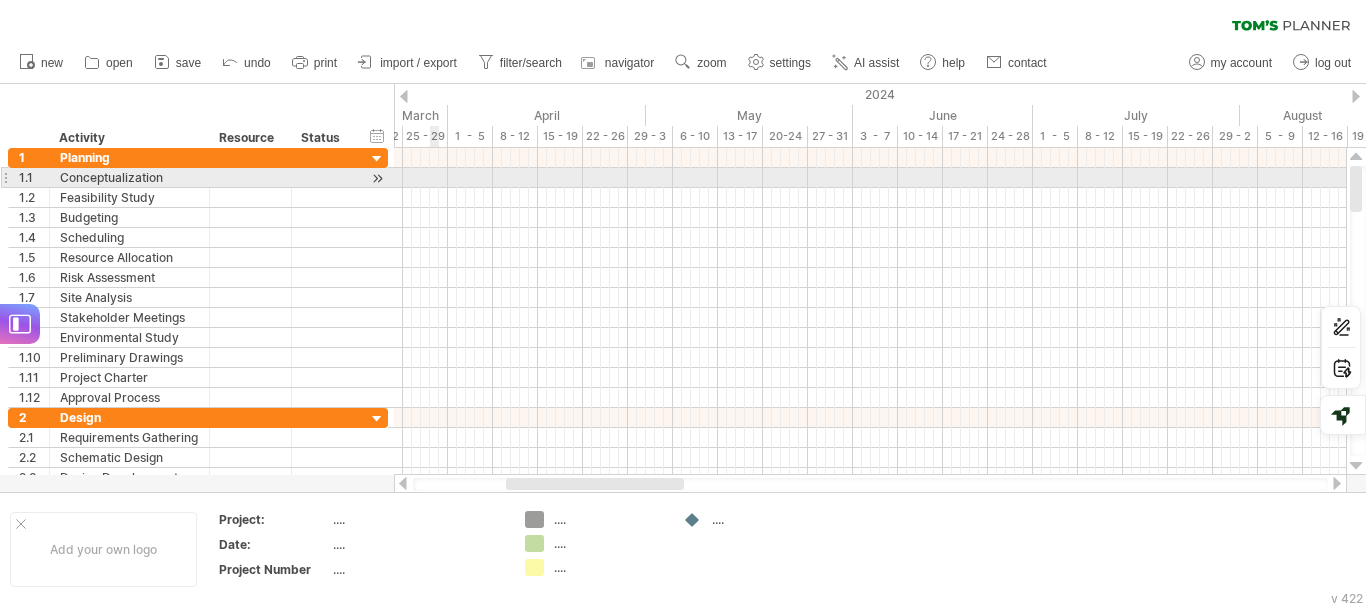 click at bounding box center [870, 178] 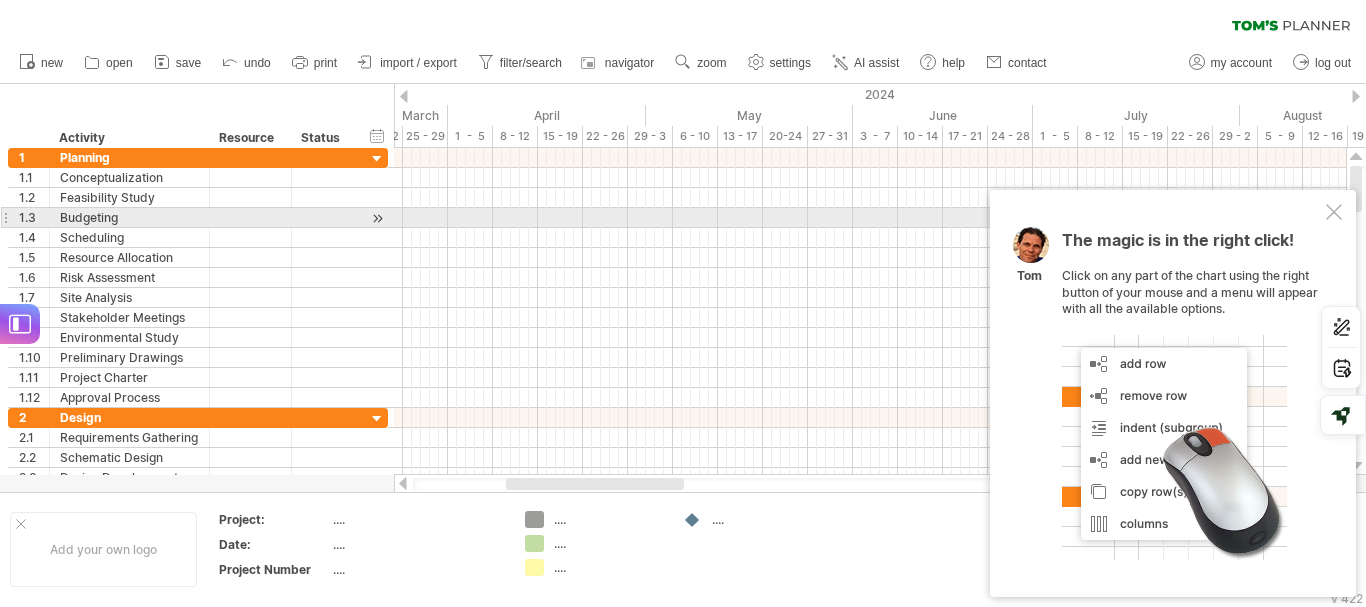 click on "The magic is in the right click! Click on any part of the chart using the right button of your mouse and a menu will appear with all the available options. [PERSON]" at bounding box center (1173, 393) 